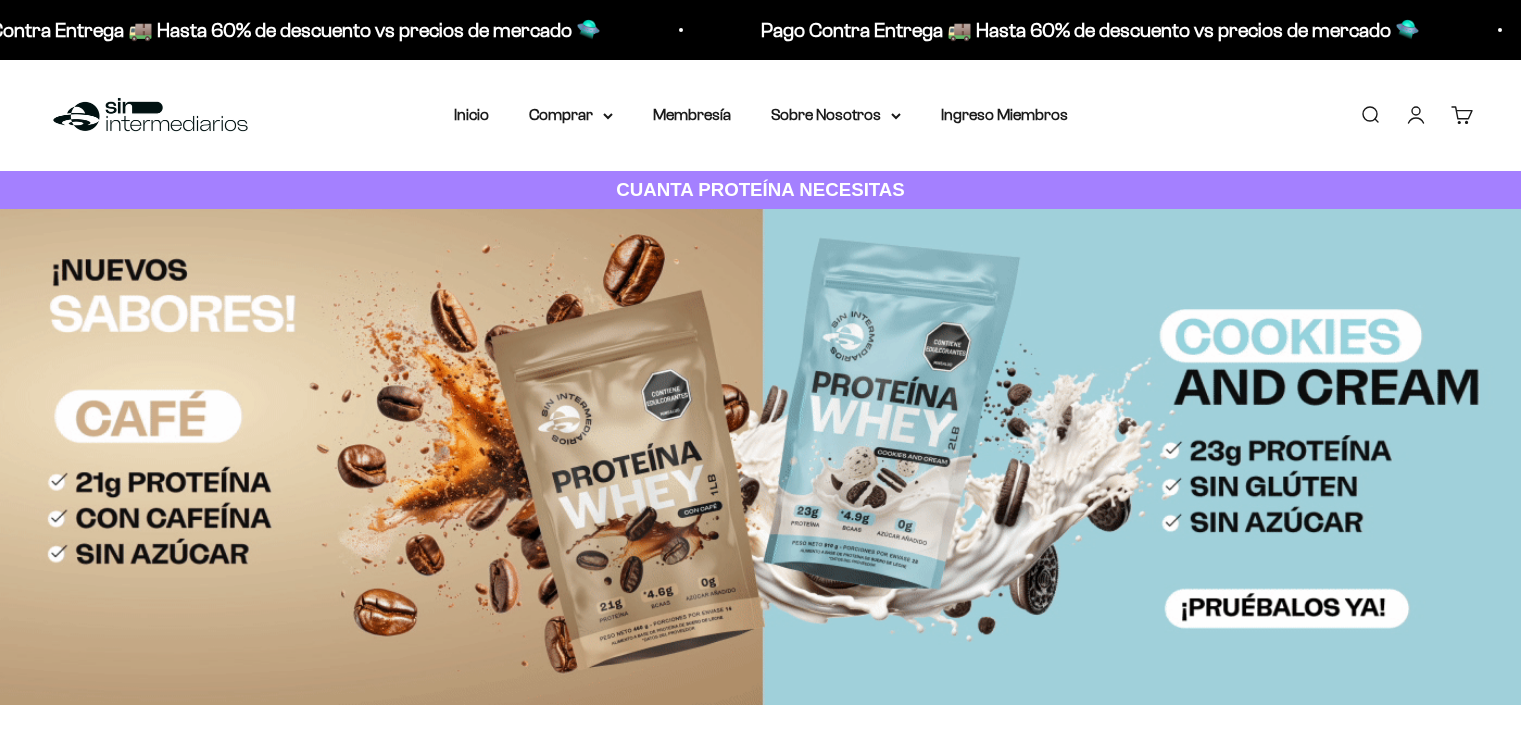 click on "Iniciar sesión" at bounding box center (1416, 115) 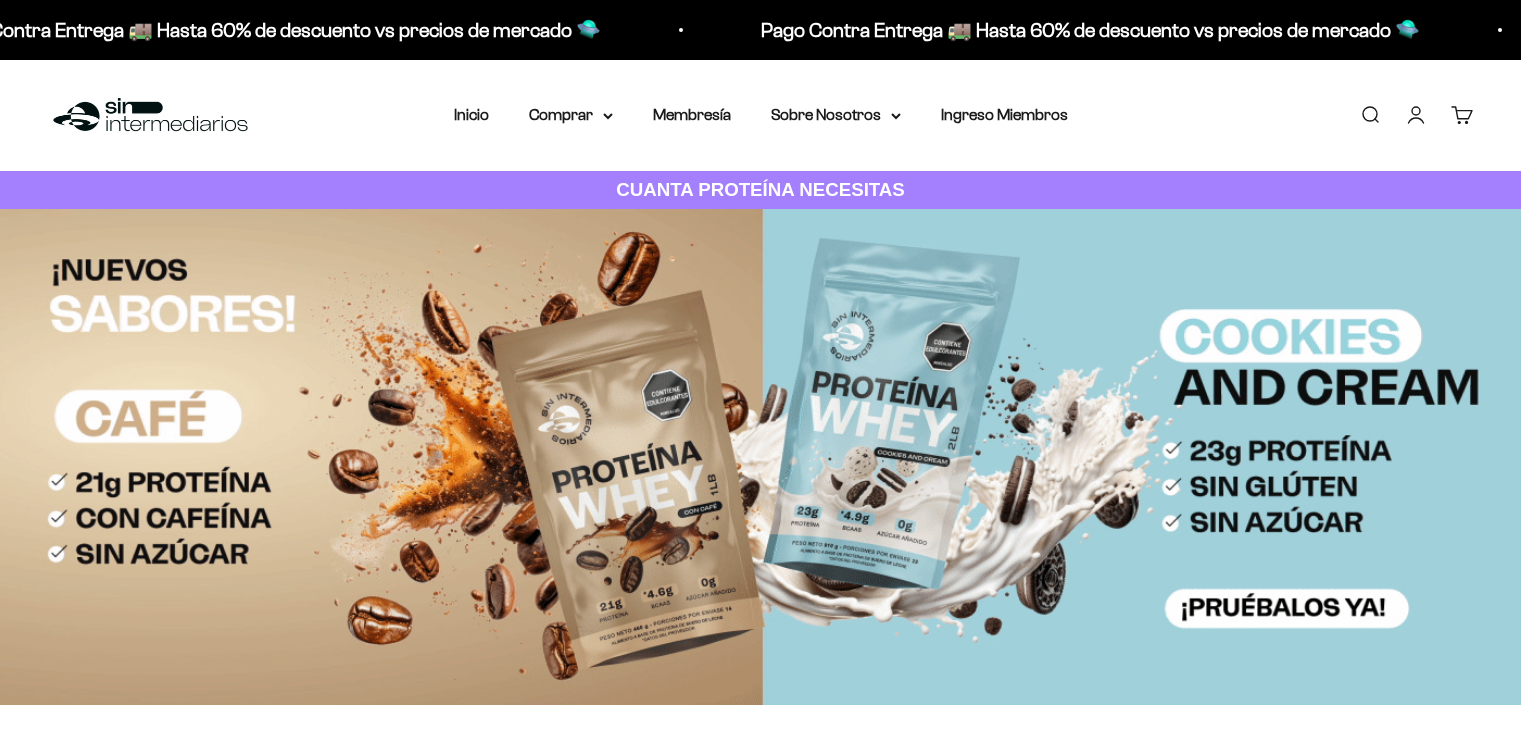 scroll, scrollTop: 0, scrollLeft: 0, axis: both 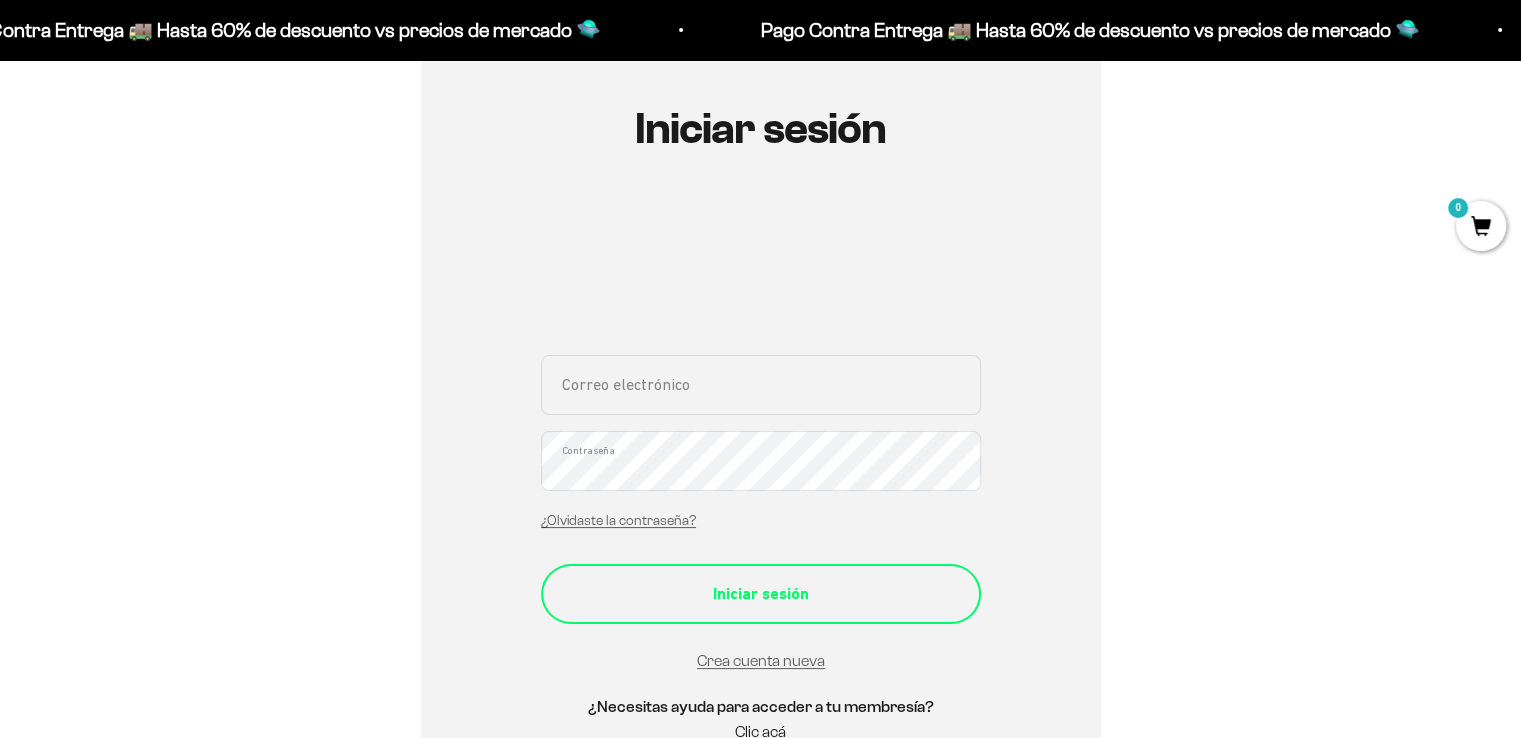 type on "[EMAIL_ADDRESS][DOMAIN_NAME]" 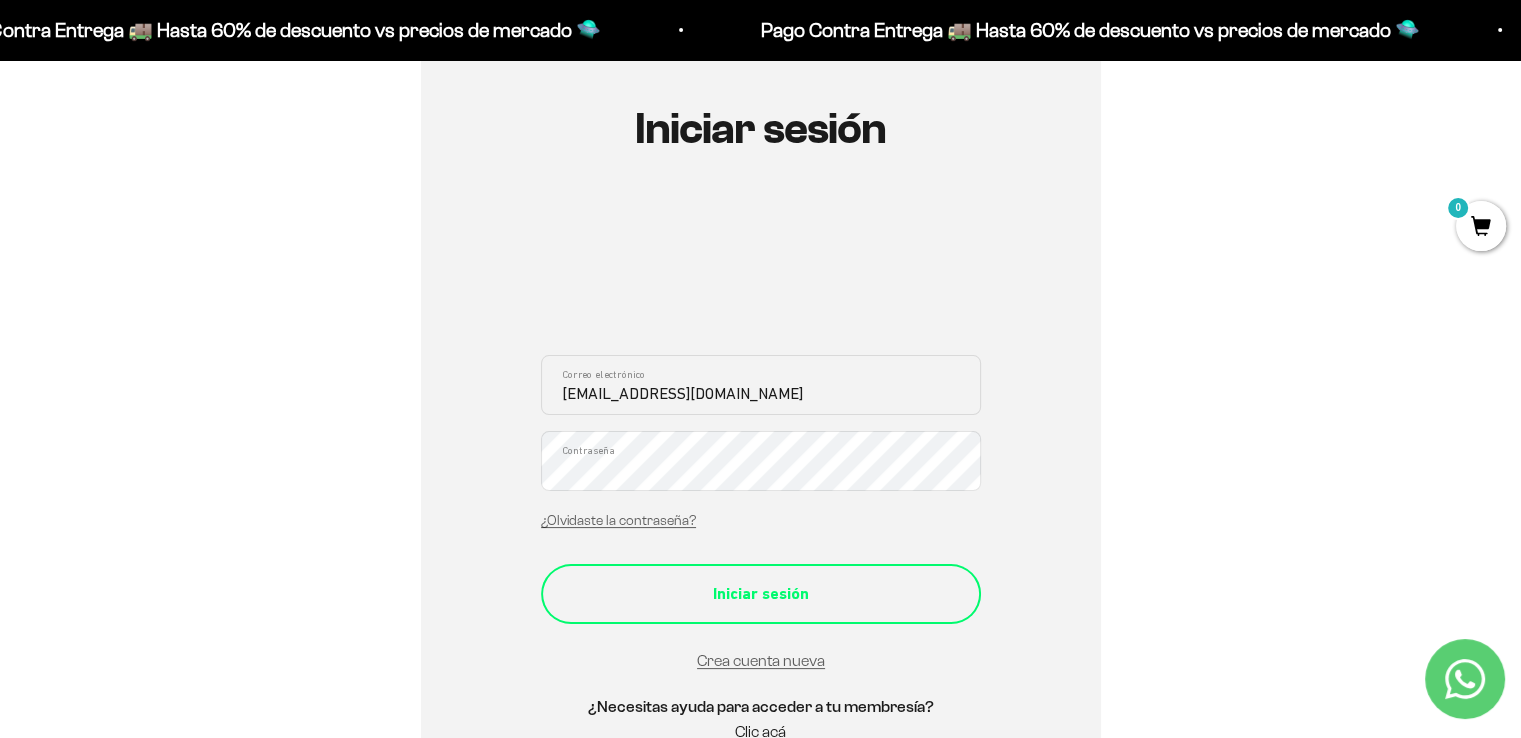 click on "Iniciar sesión" at bounding box center (761, 594) 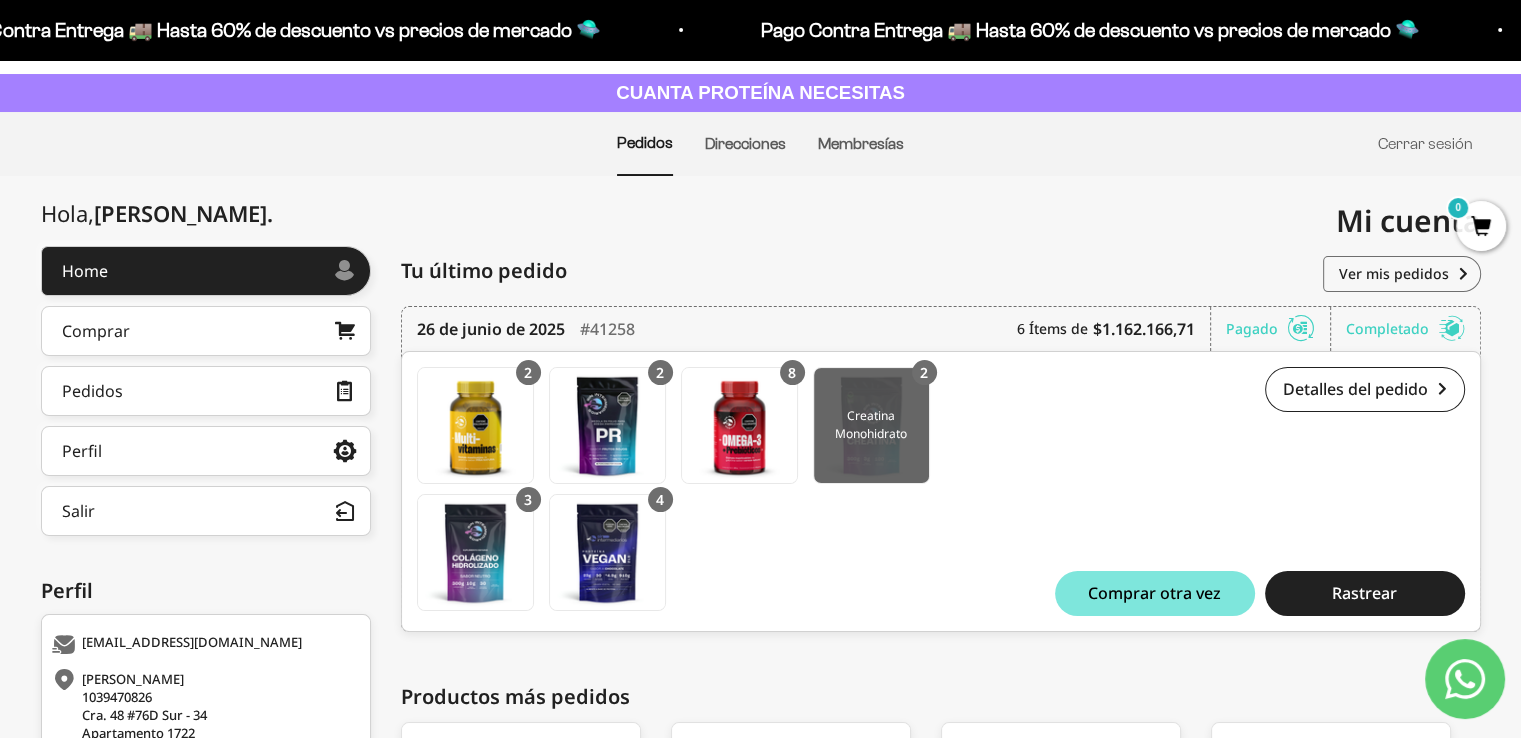 scroll, scrollTop: 100, scrollLeft: 0, axis: vertical 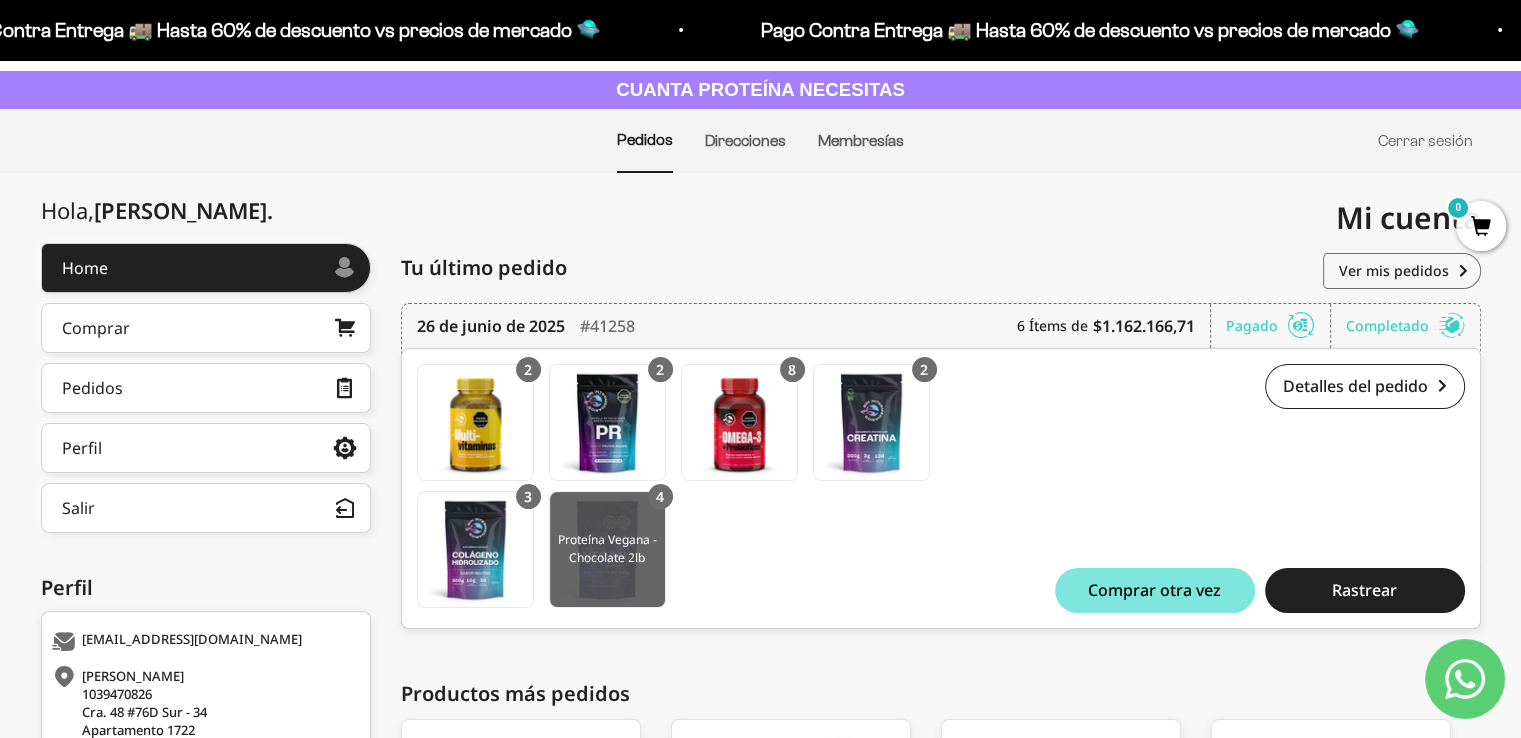 click at bounding box center (607, 549) 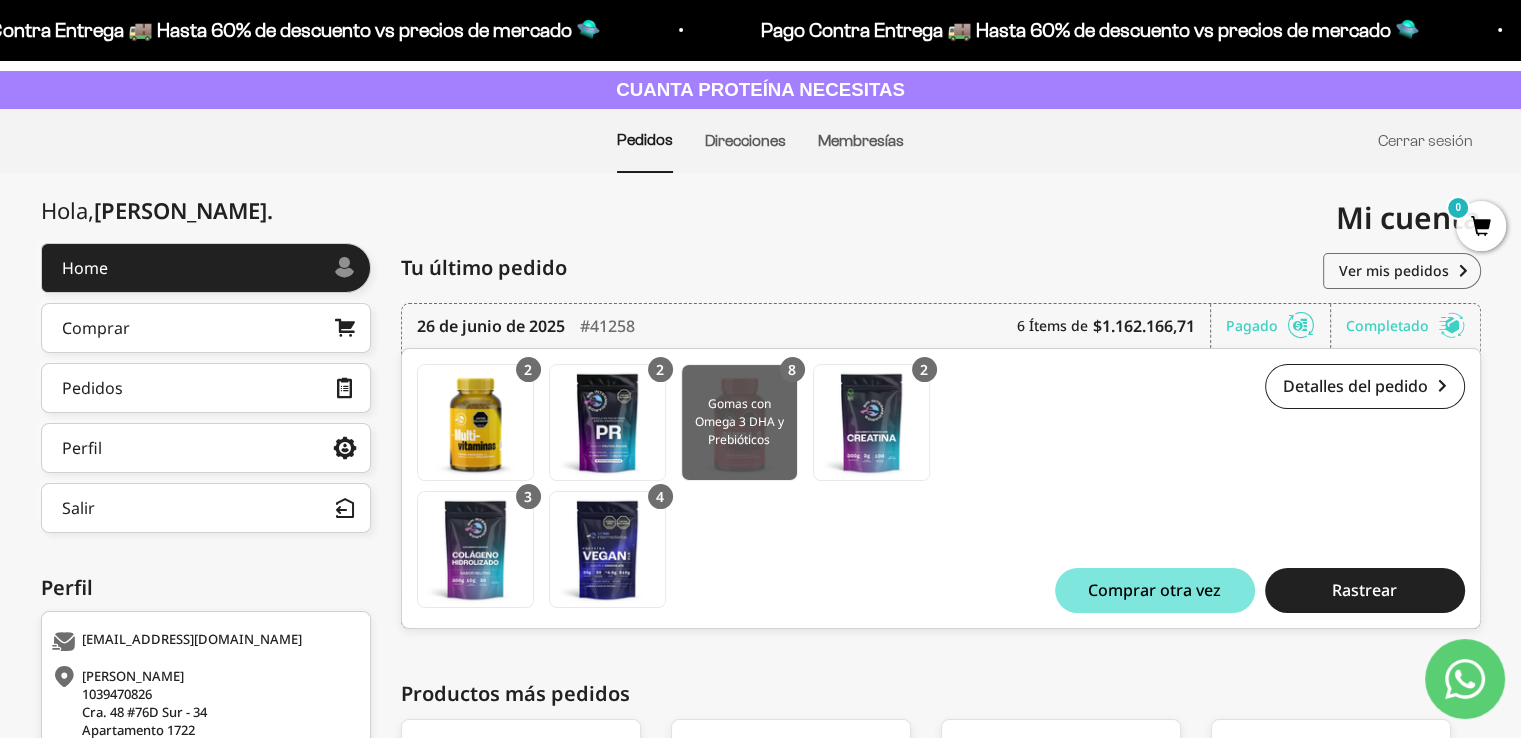 click at bounding box center [739, 422] 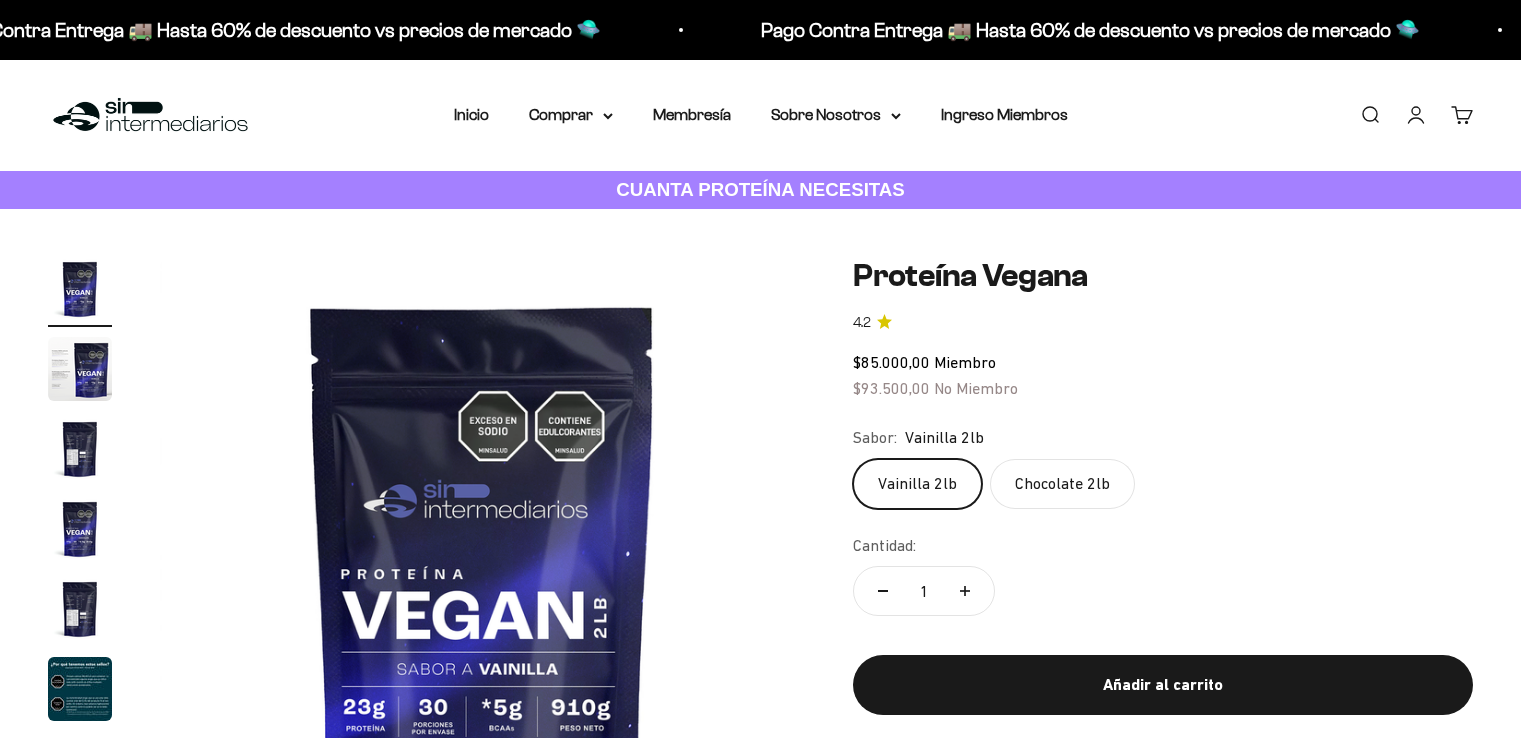 scroll, scrollTop: 0, scrollLeft: 0, axis: both 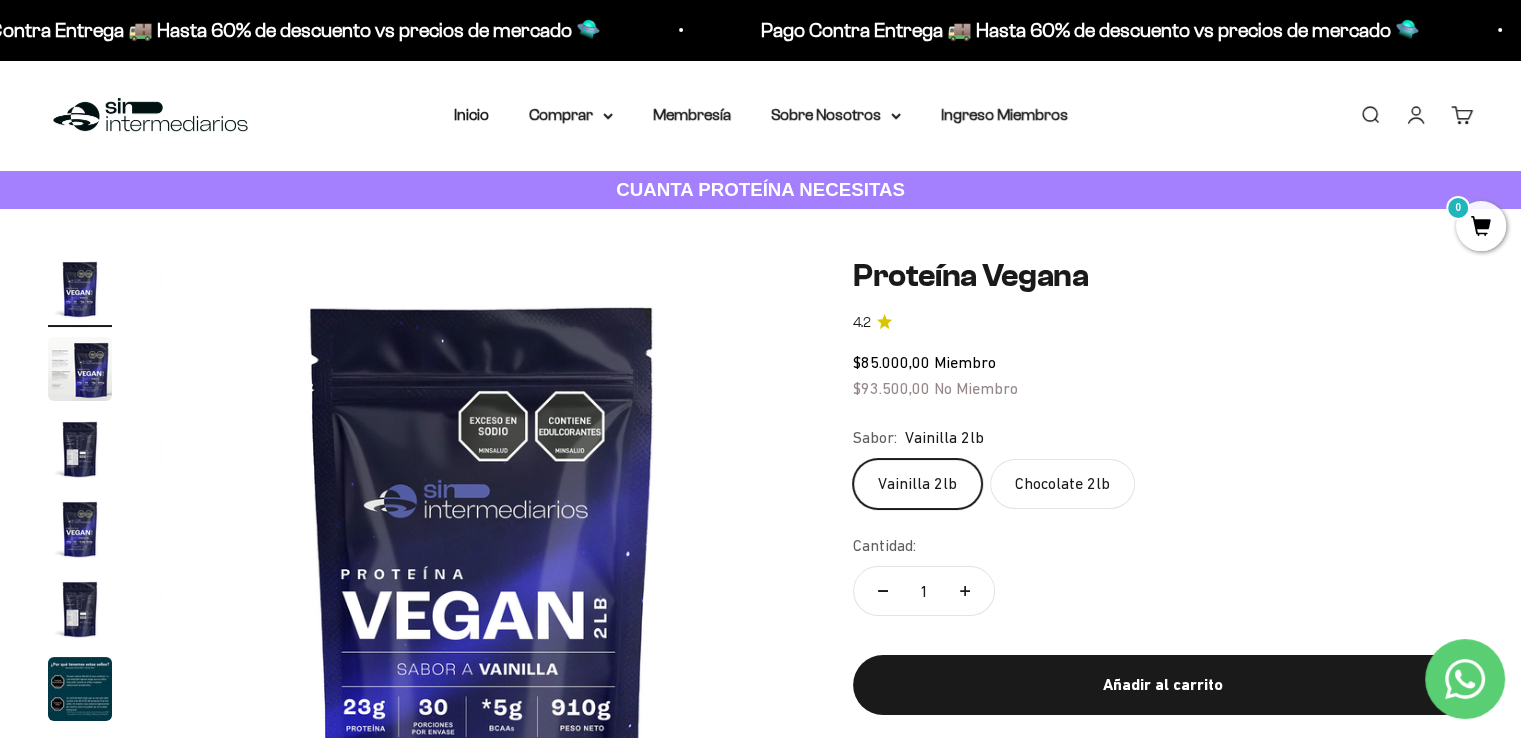 click 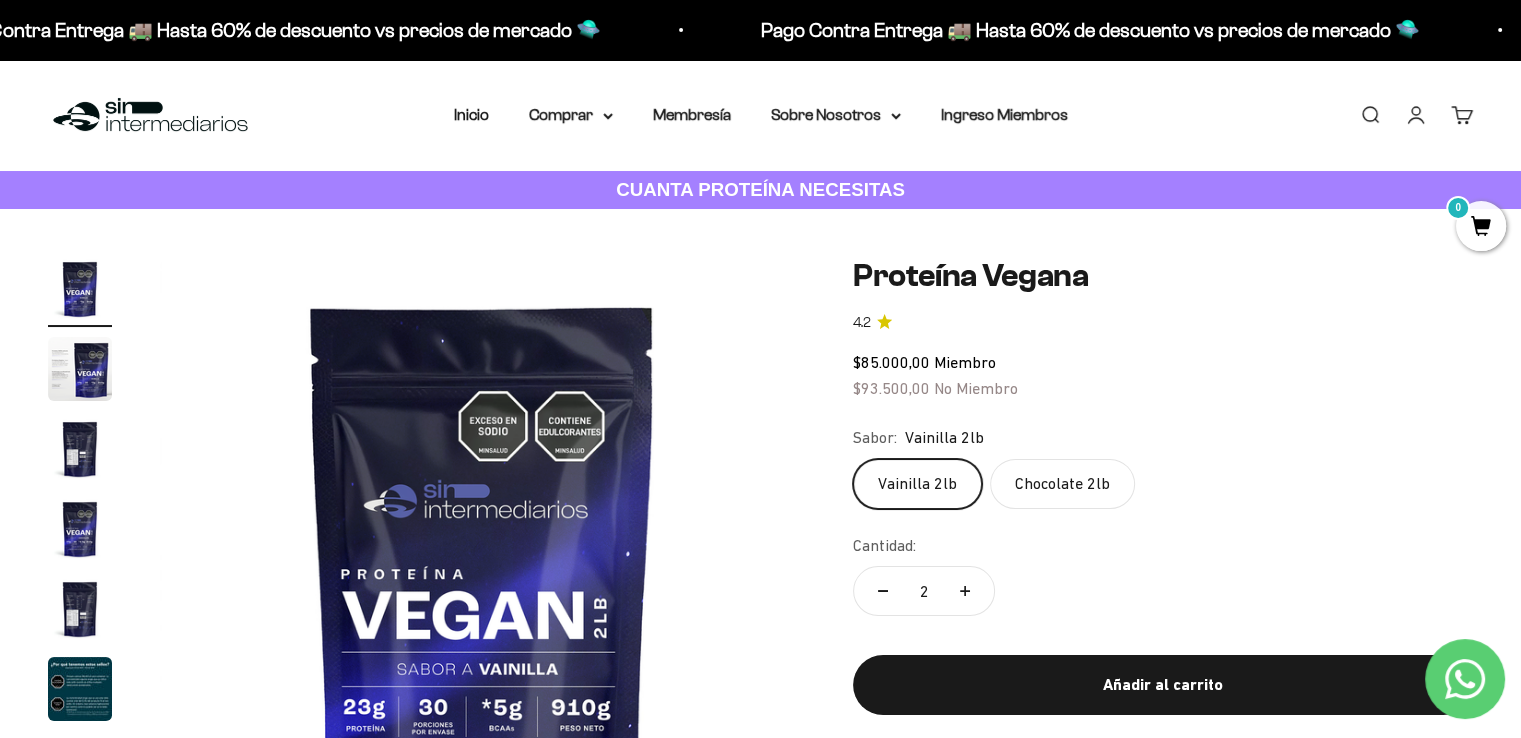 click 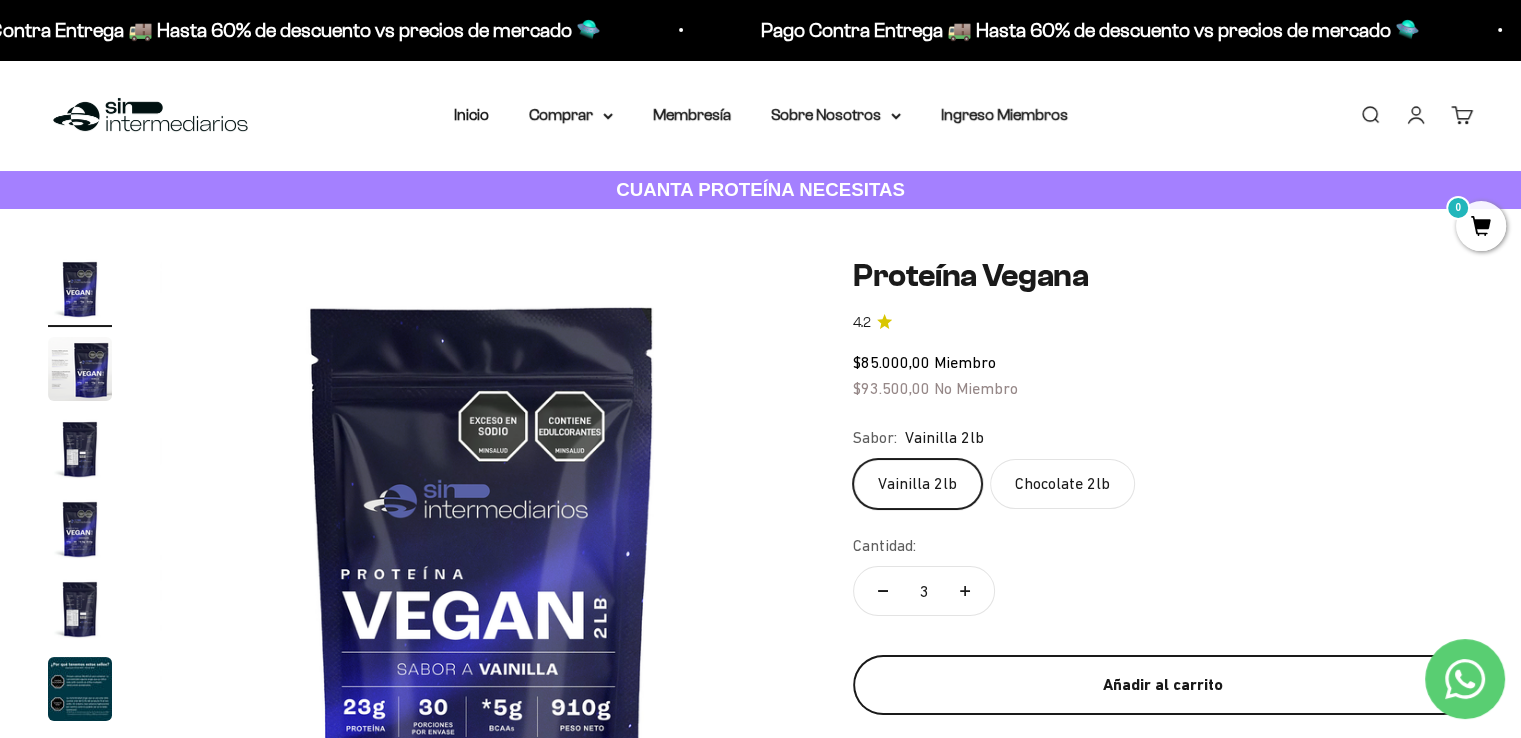 click on "Añadir al carrito" at bounding box center (1163, 685) 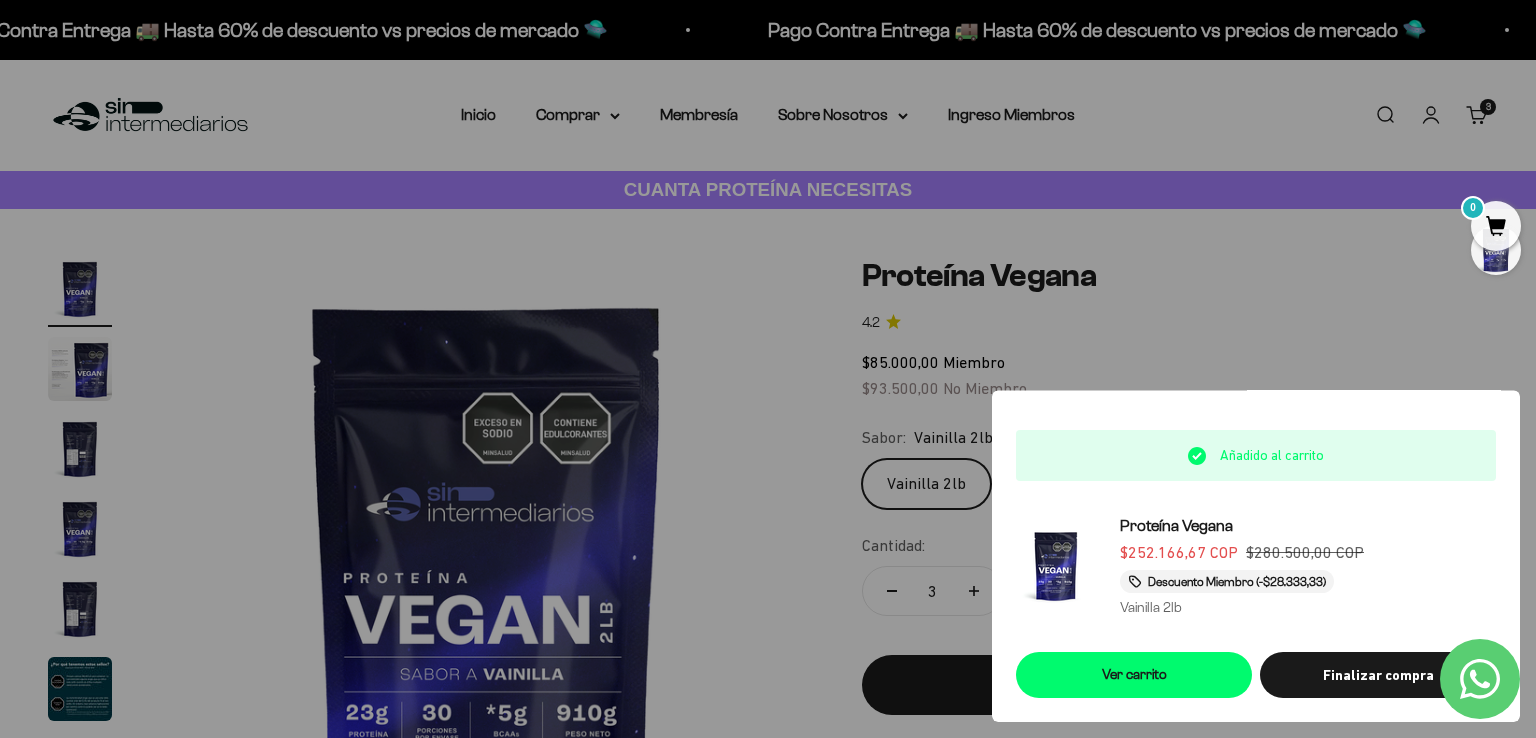 click at bounding box center (768, 369) 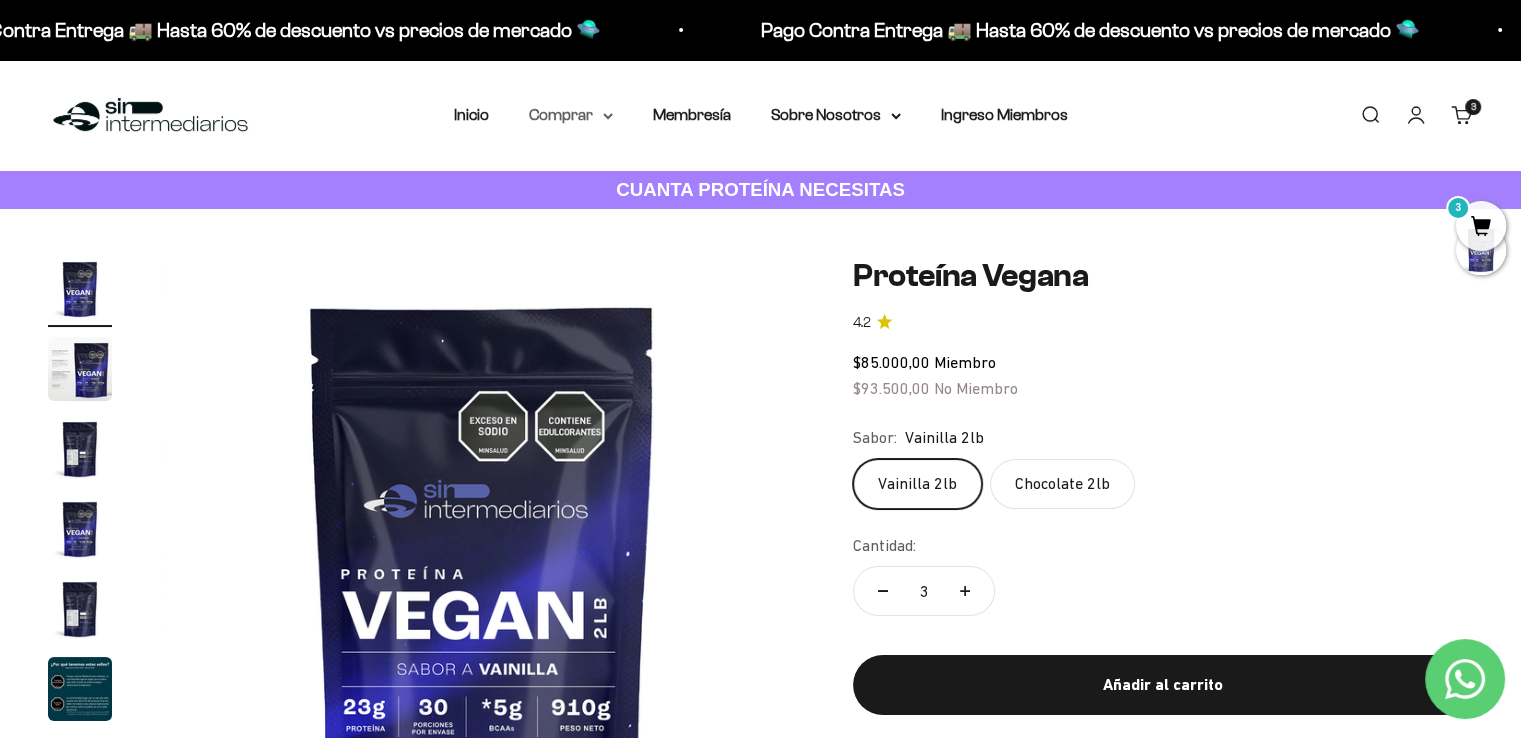 click 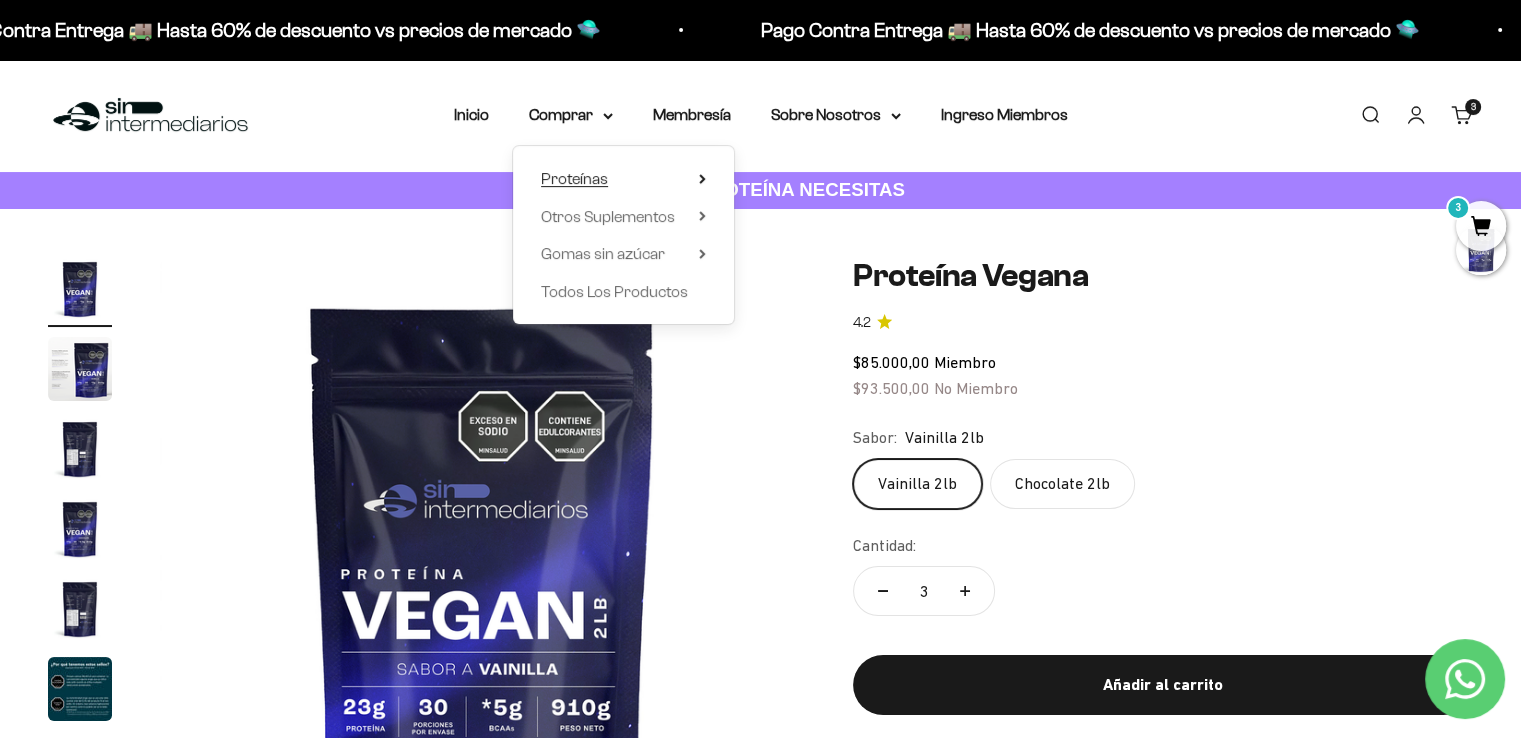 click on "Proteínas" at bounding box center (623, 179) 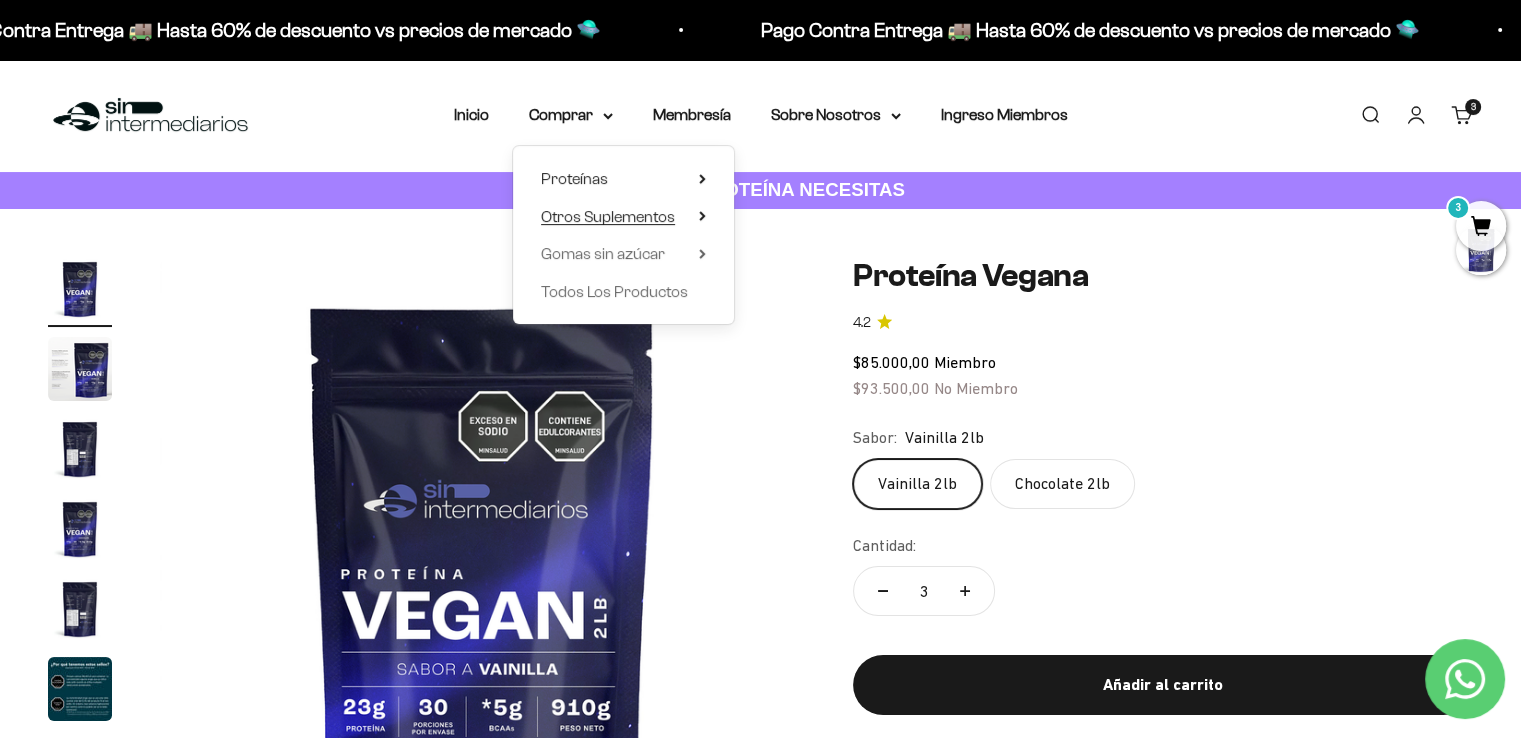 click on "Otros Suplementos" at bounding box center (608, 216) 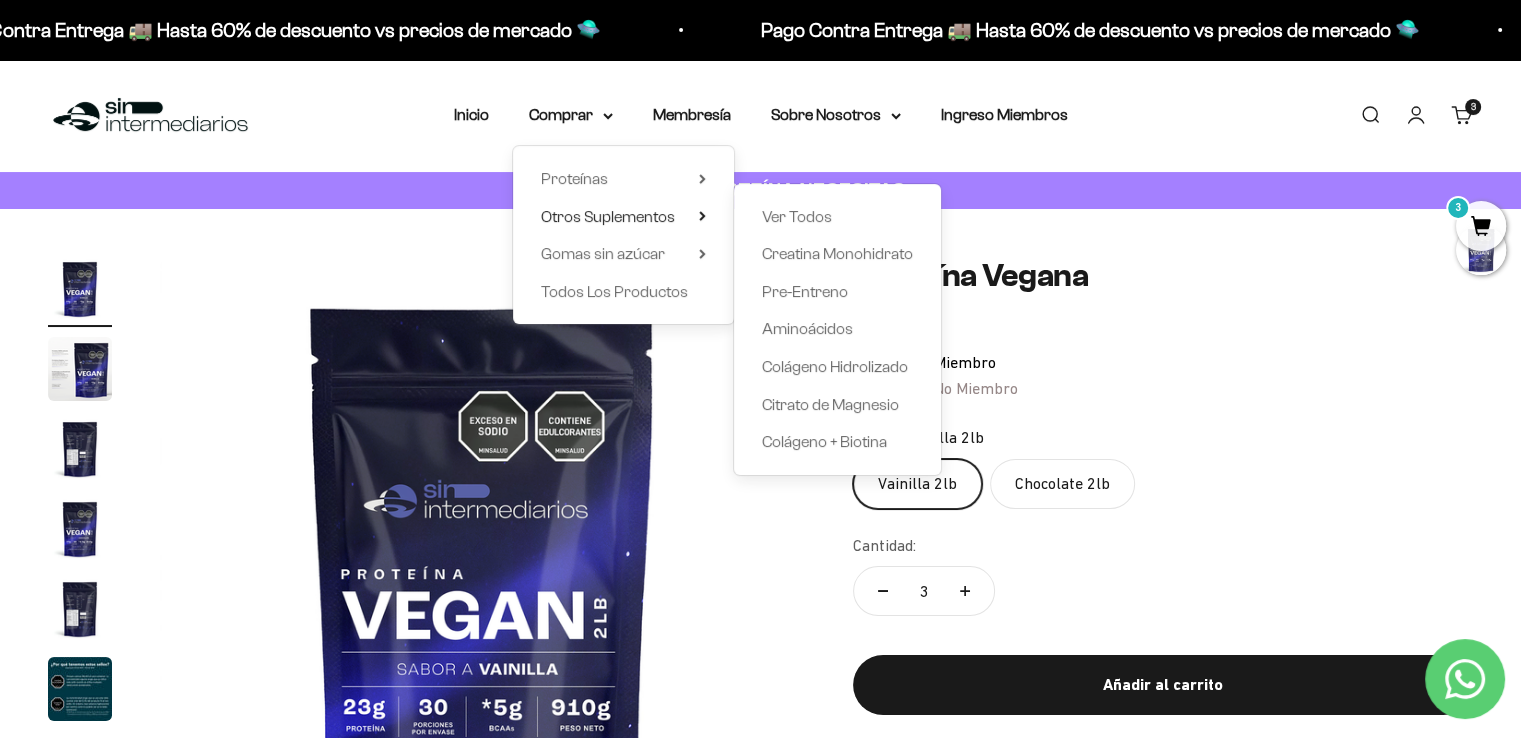click on "Zoom
Ir al artículo 1
Ir al artículo 2
Ir al artículo 3
Ir al artículo 4
Ir al artículo 5
Ir al artículo 6
Proteína Vegana 4.2
$85.000,00   Miembro $93.500,00   No Miembro
Sabor:
Vainilla 2lb
Vainilla 2lb
Chocolate 2lb
Cantidad:
3
Añadir al carrito" at bounding box center (760, 579) 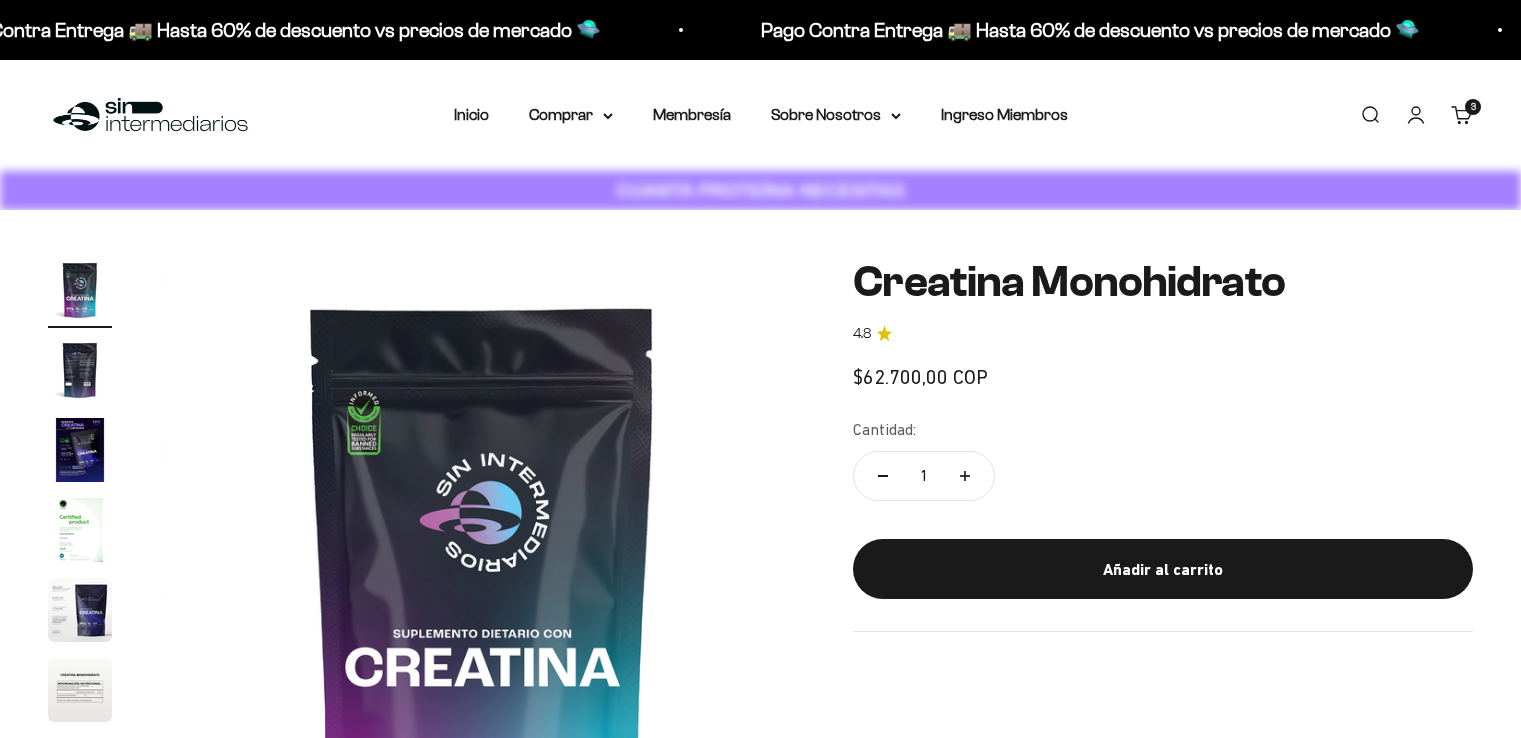scroll, scrollTop: 0, scrollLeft: 0, axis: both 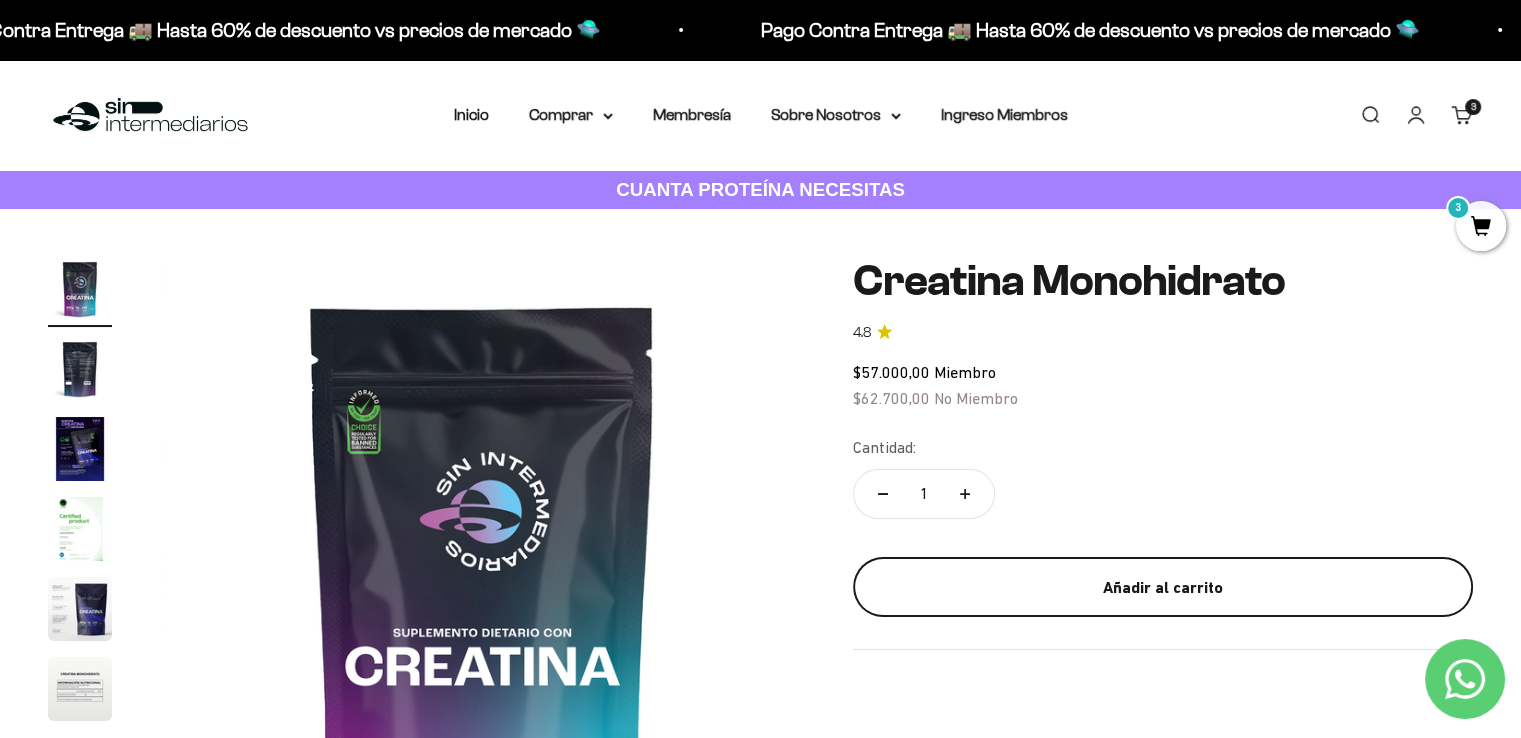 click on "Añadir al carrito" at bounding box center (1163, 588) 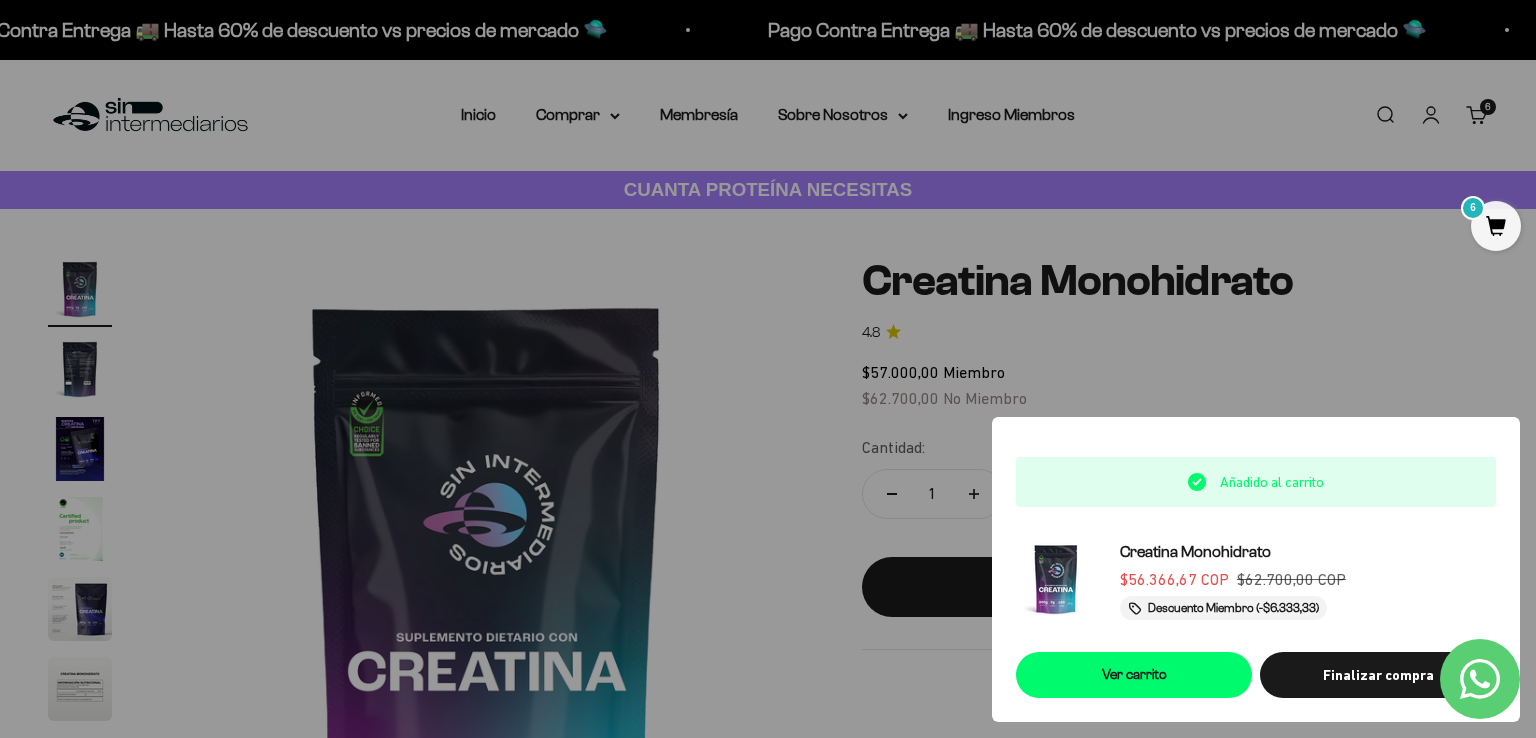 click at bounding box center [768, 369] 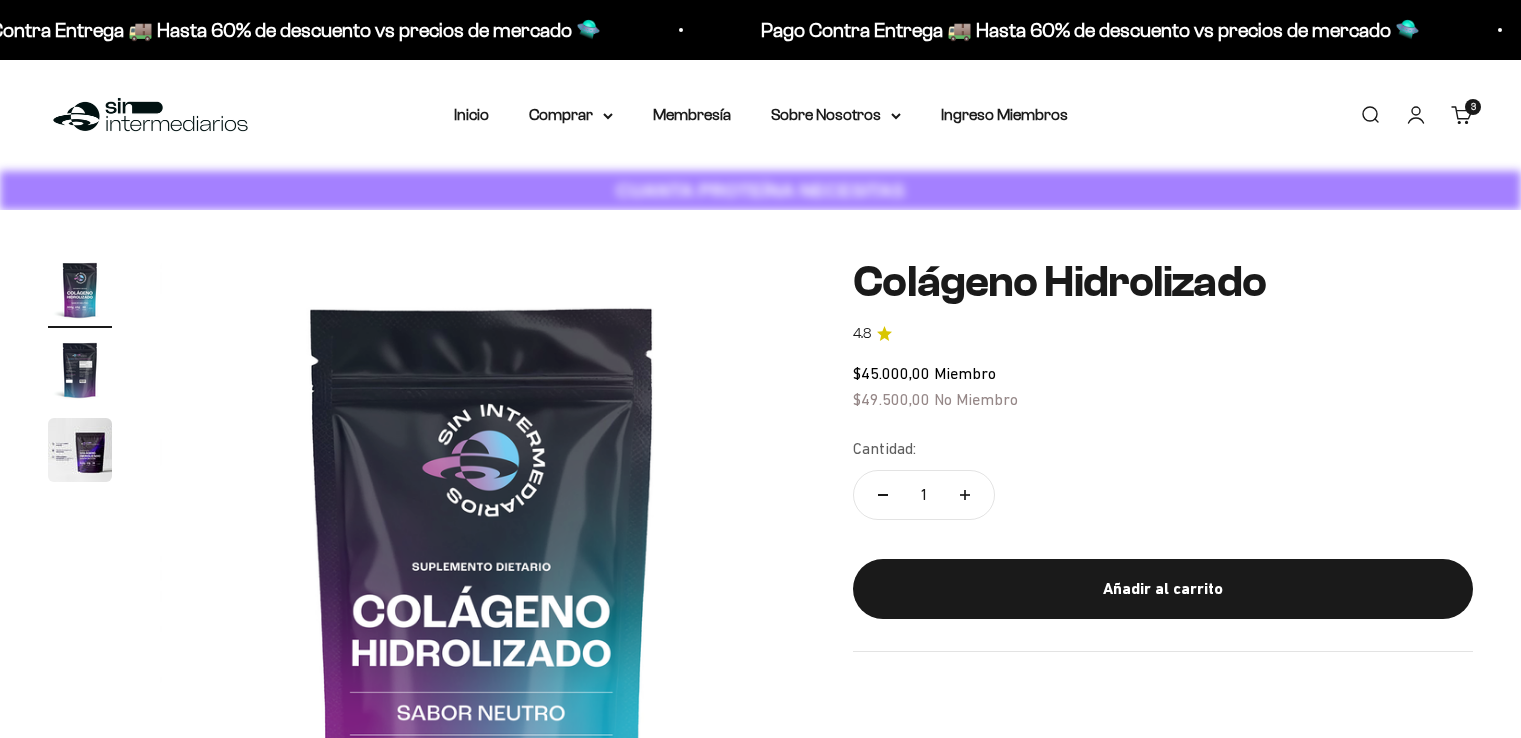 scroll, scrollTop: 0, scrollLeft: 0, axis: both 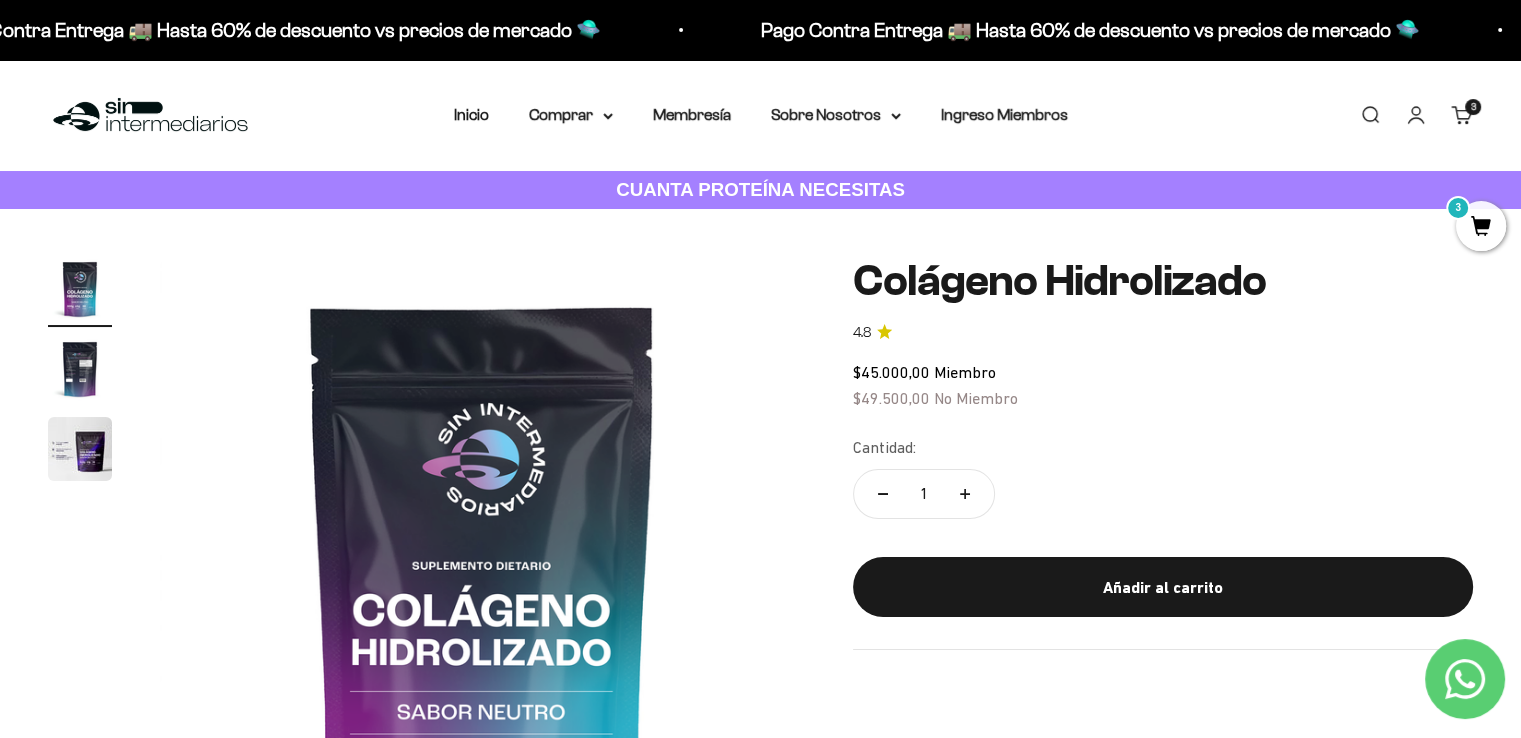 click 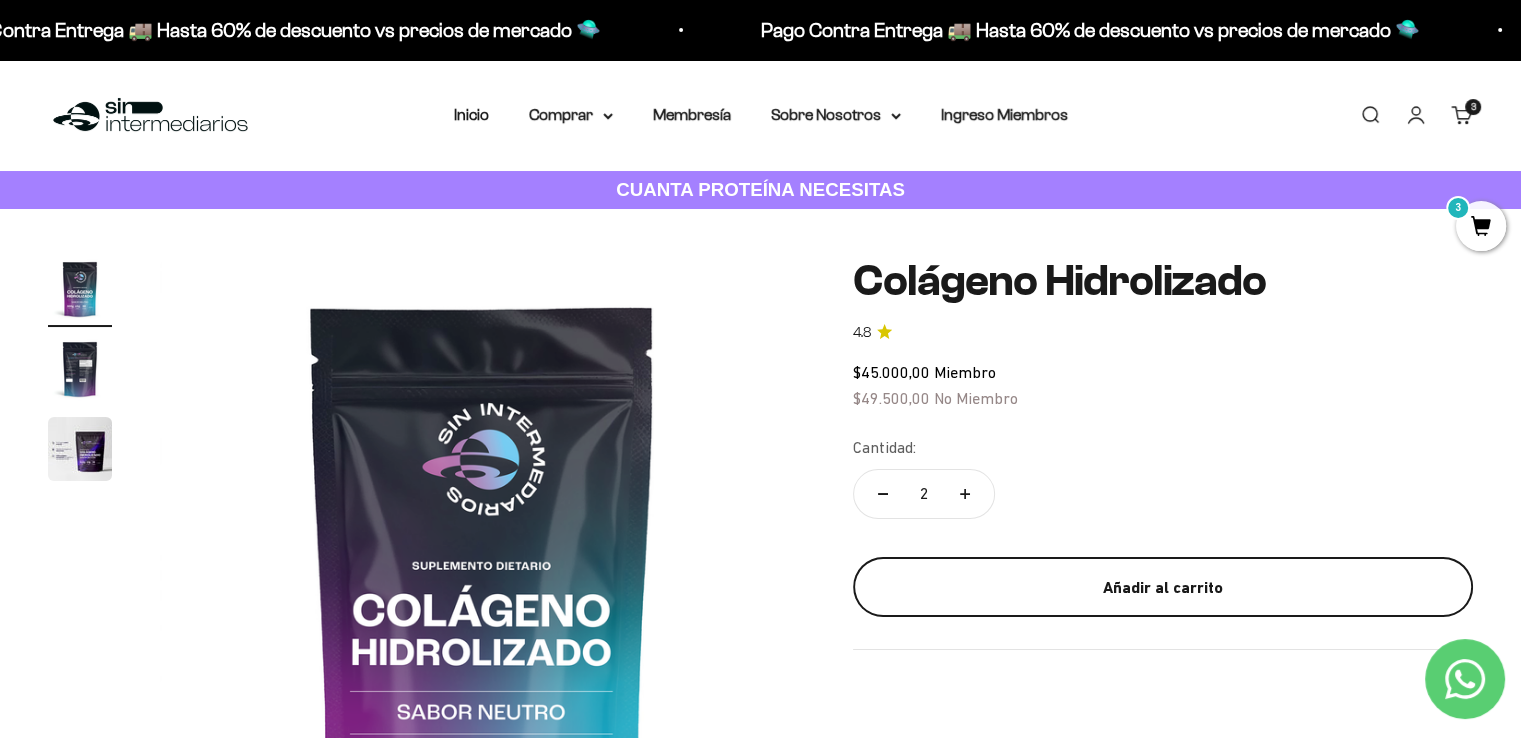 click on "Añadir al carrito" at bounding box center (1163, 587) 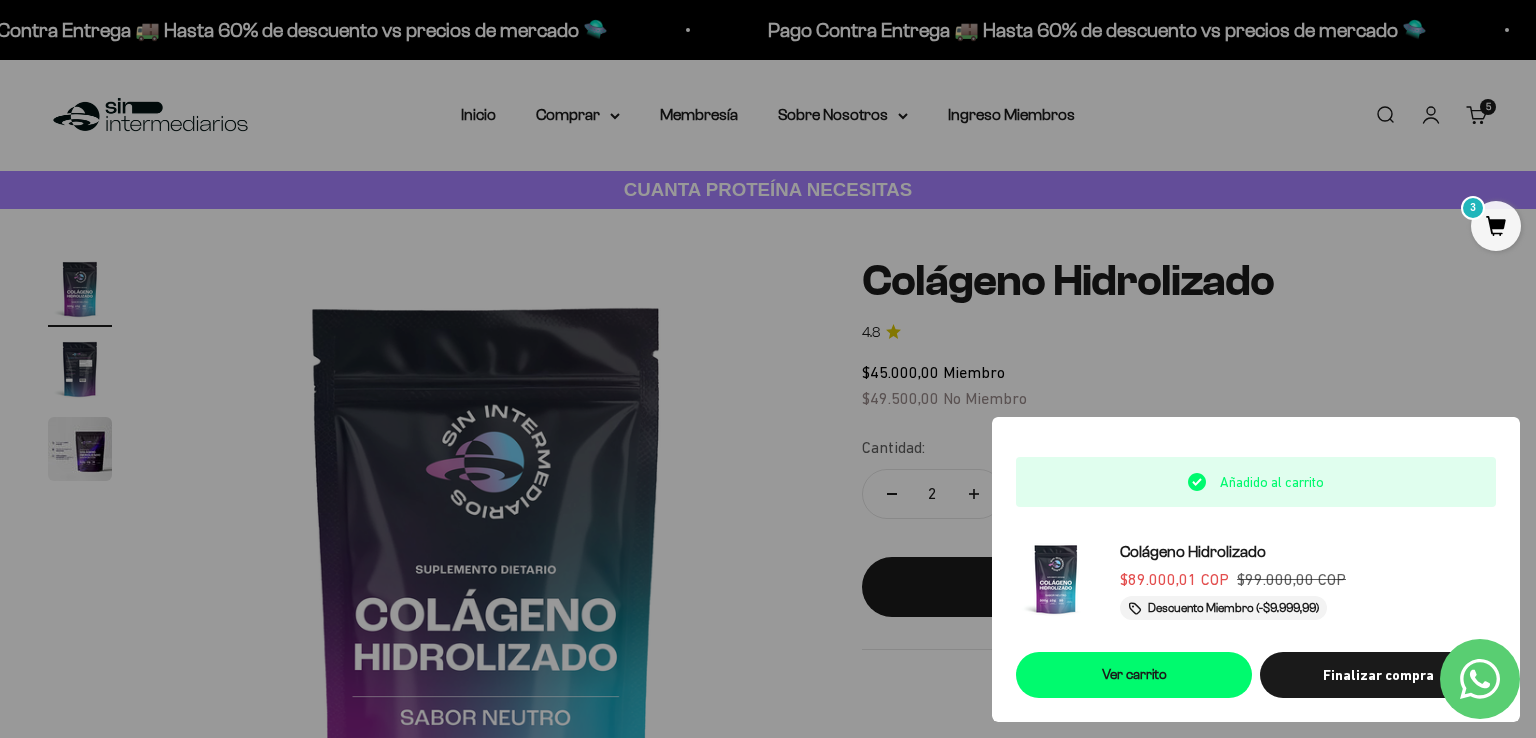 click at bounding box center [768, 369] 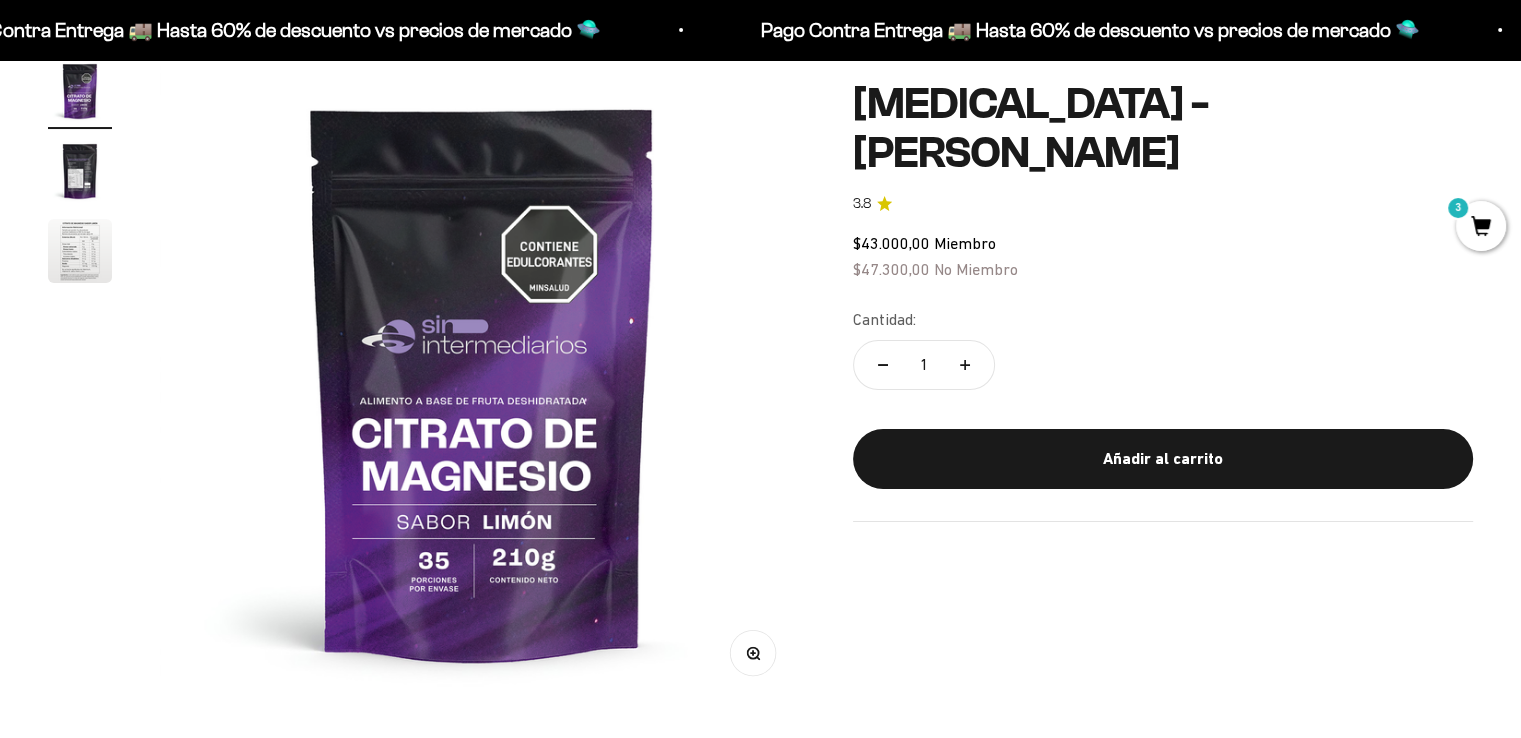 scroll, scrollTop: 0, scrollLeft: 0, axis: both 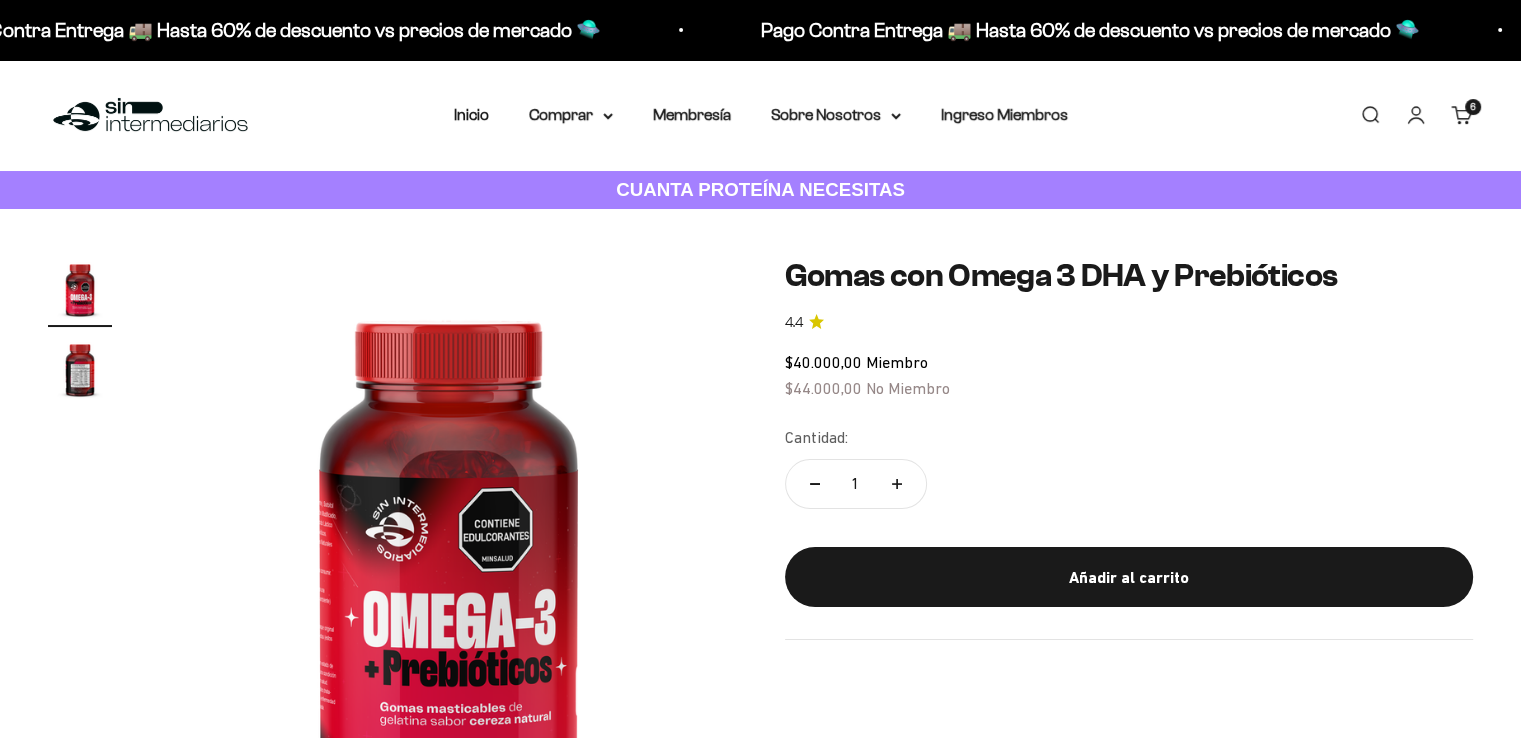 click 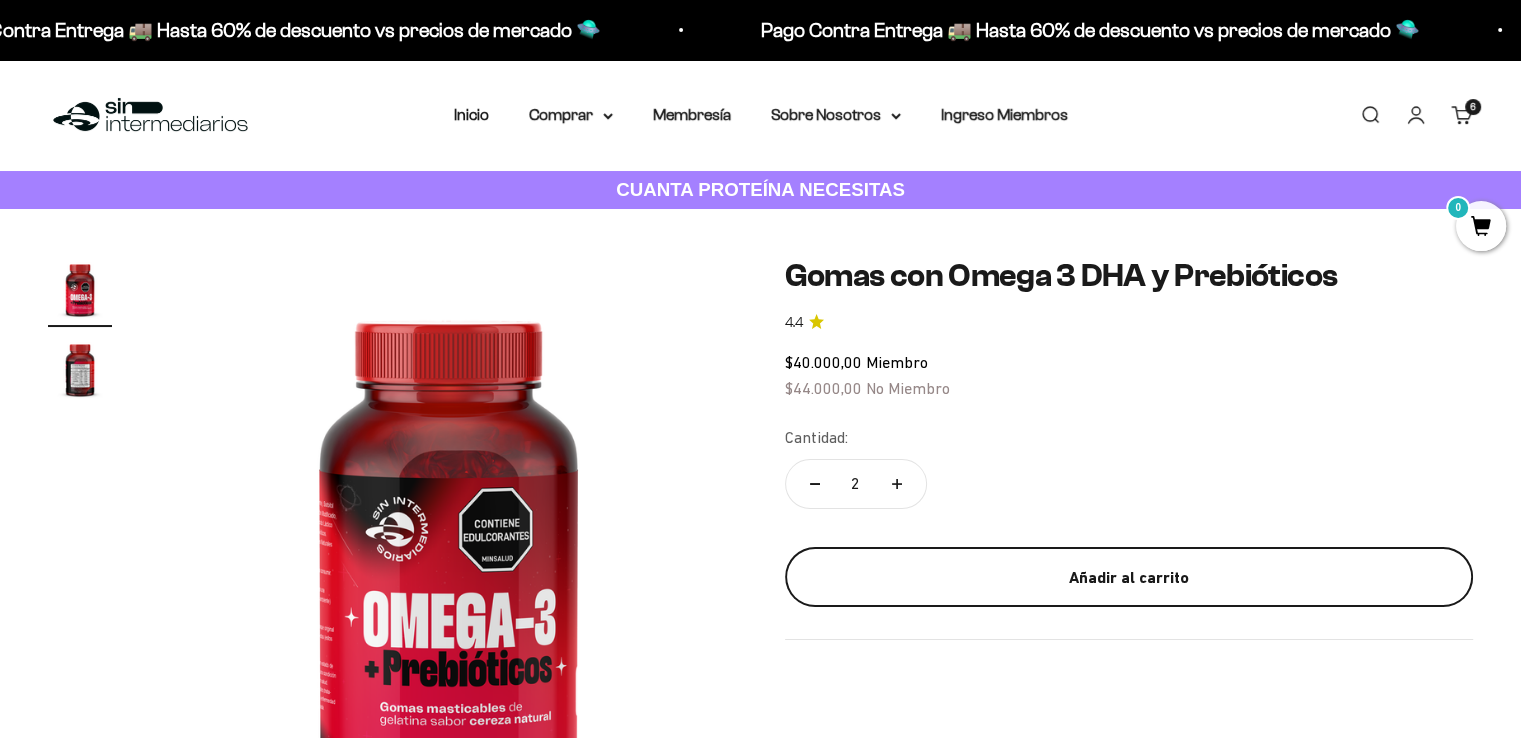 click on "Añadir al carrito" at bounding box center (1129, 577) 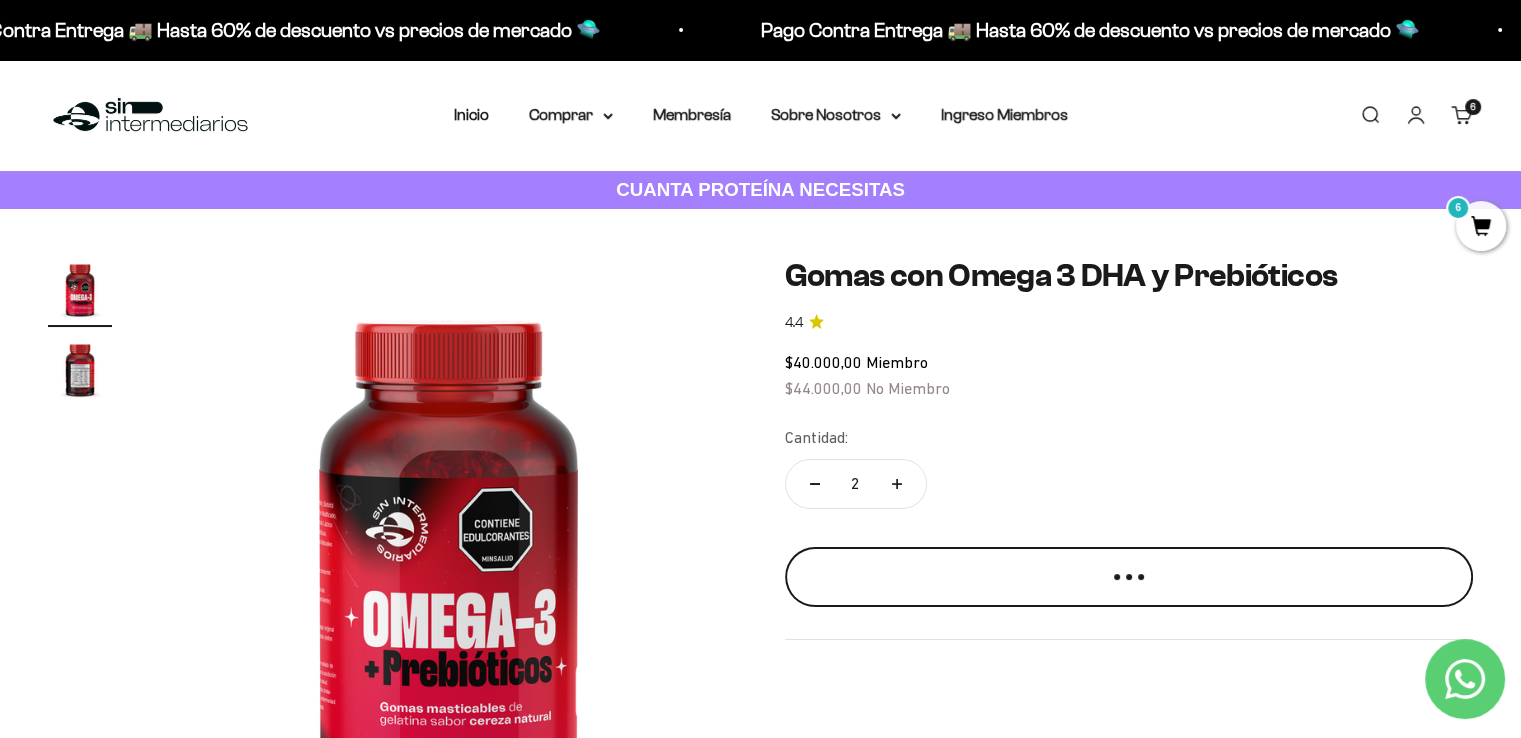 scroll, scrollTop: 0, scrollLeft: 0, axis: both 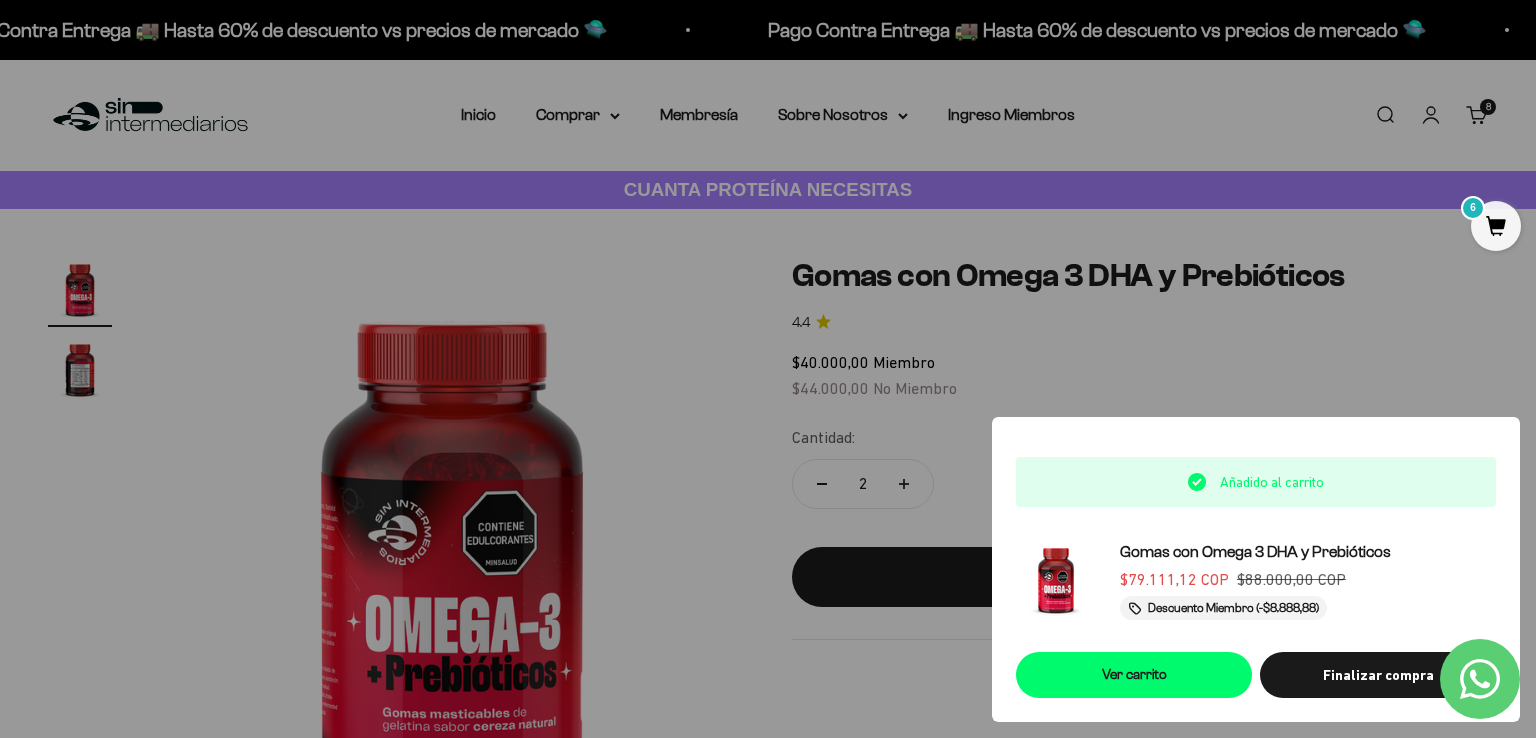 click at bounding box center (768, 369) 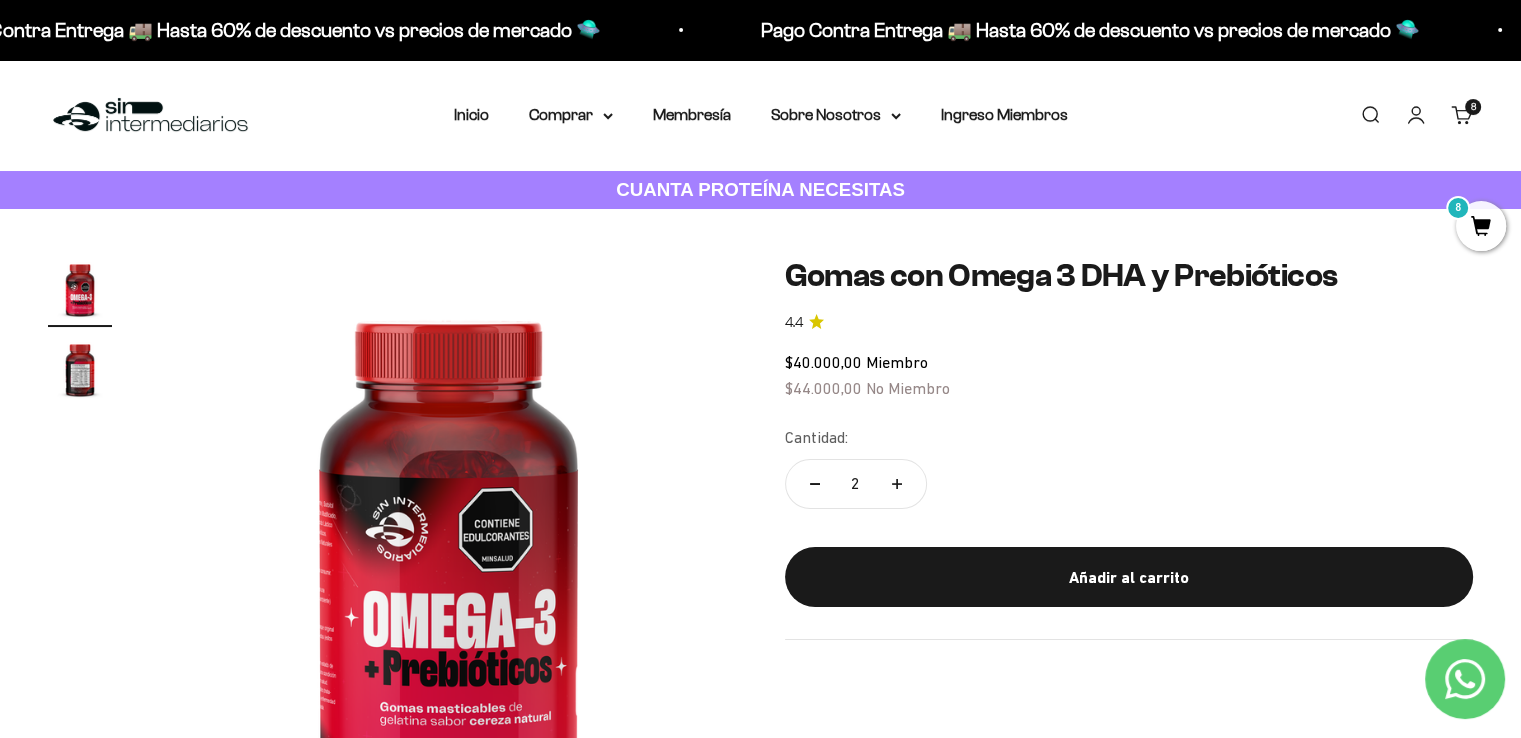 click on "8" at bounding box center [1481, 226] 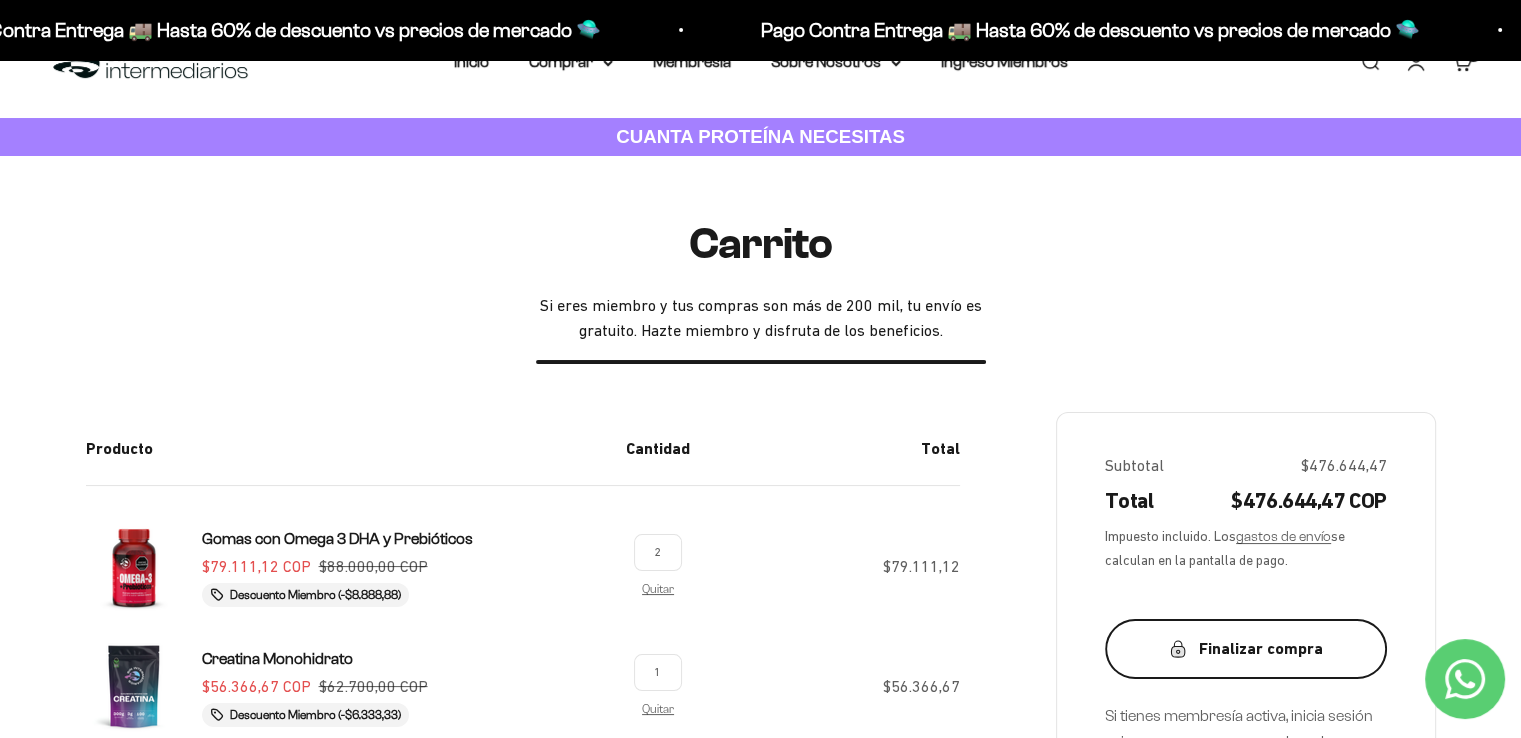 scroll, scrollTop: 200, scrollLeft: 0, axis: vertical 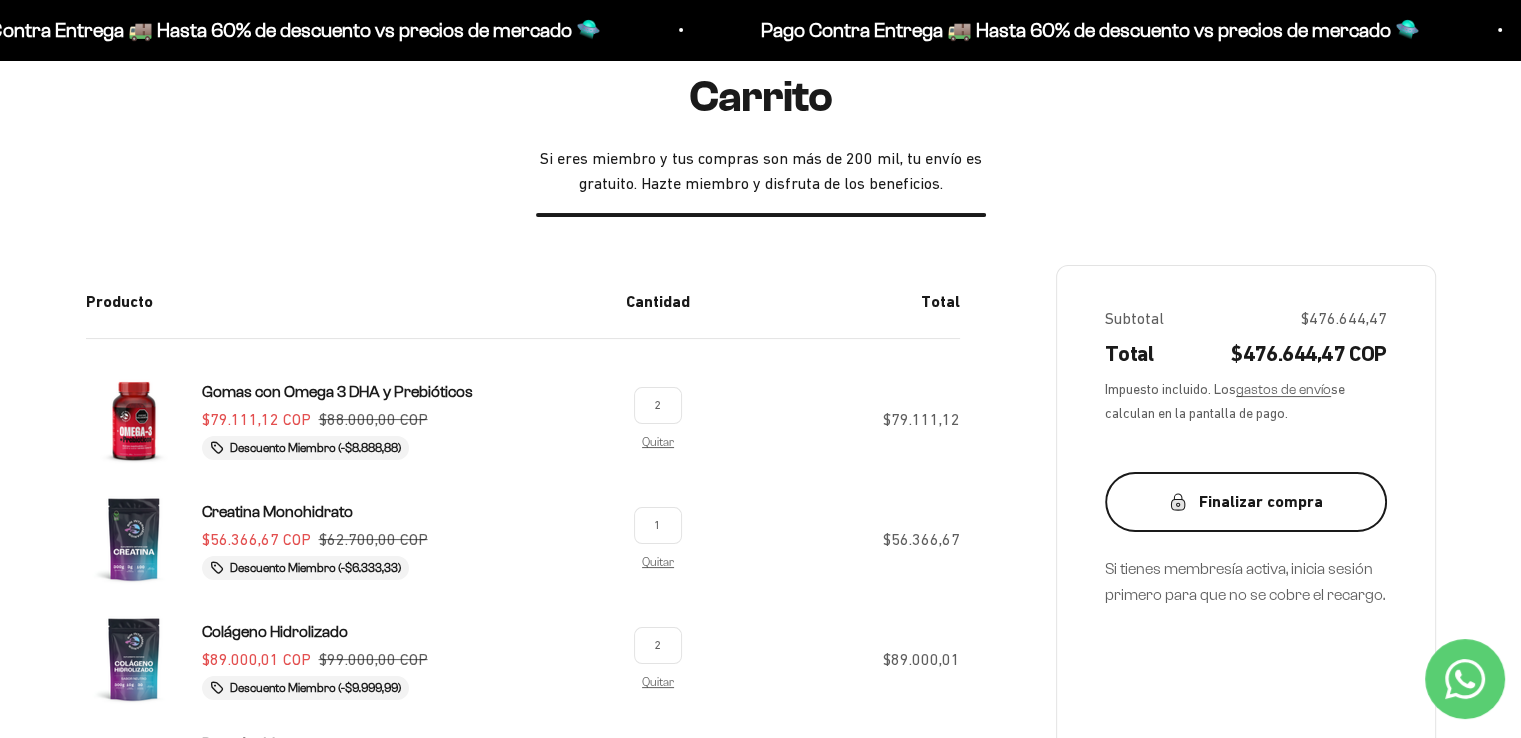 click on "Finalizar compra" at bounding box center (1246, 502) 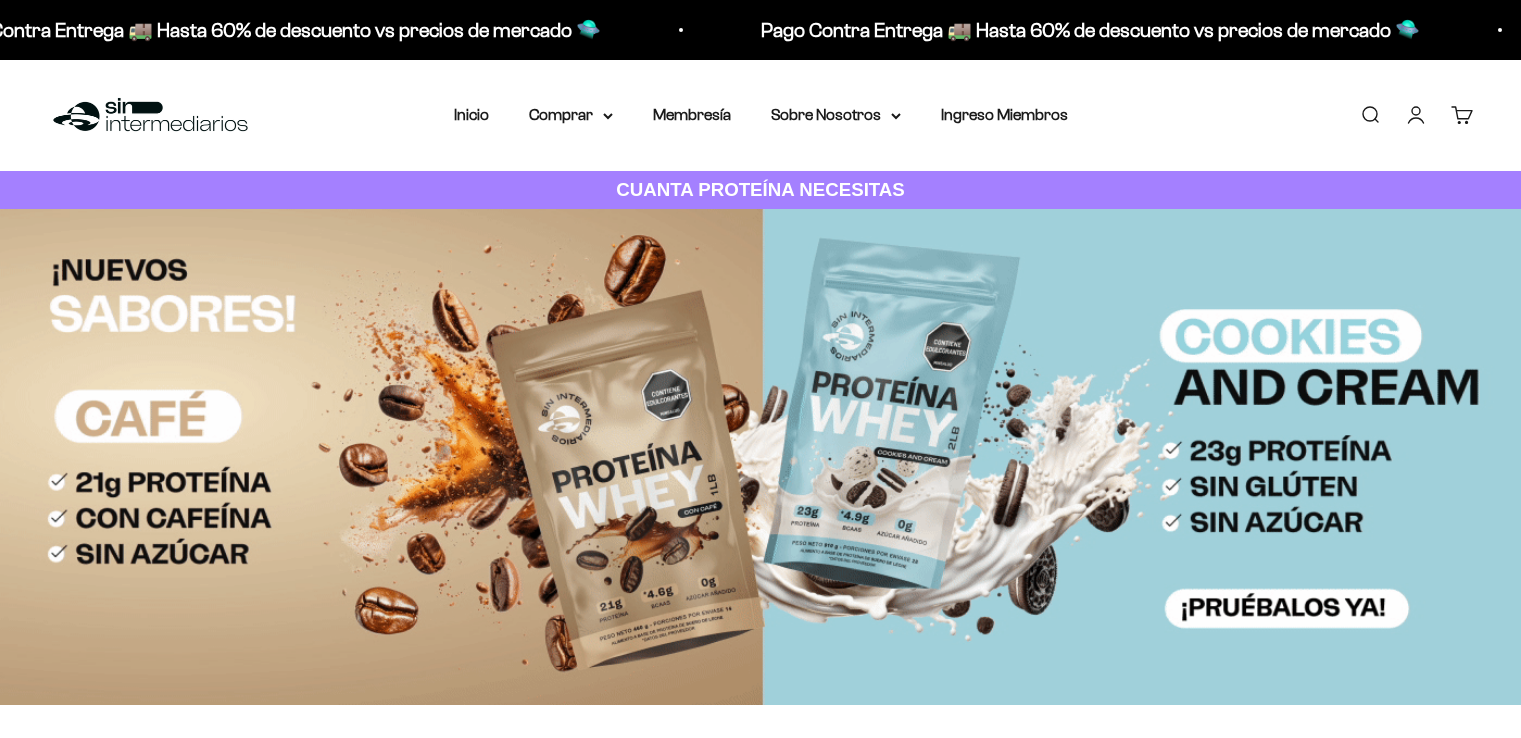 scroll, scrollTop: 0, scrollLeft: 0, axis: both 